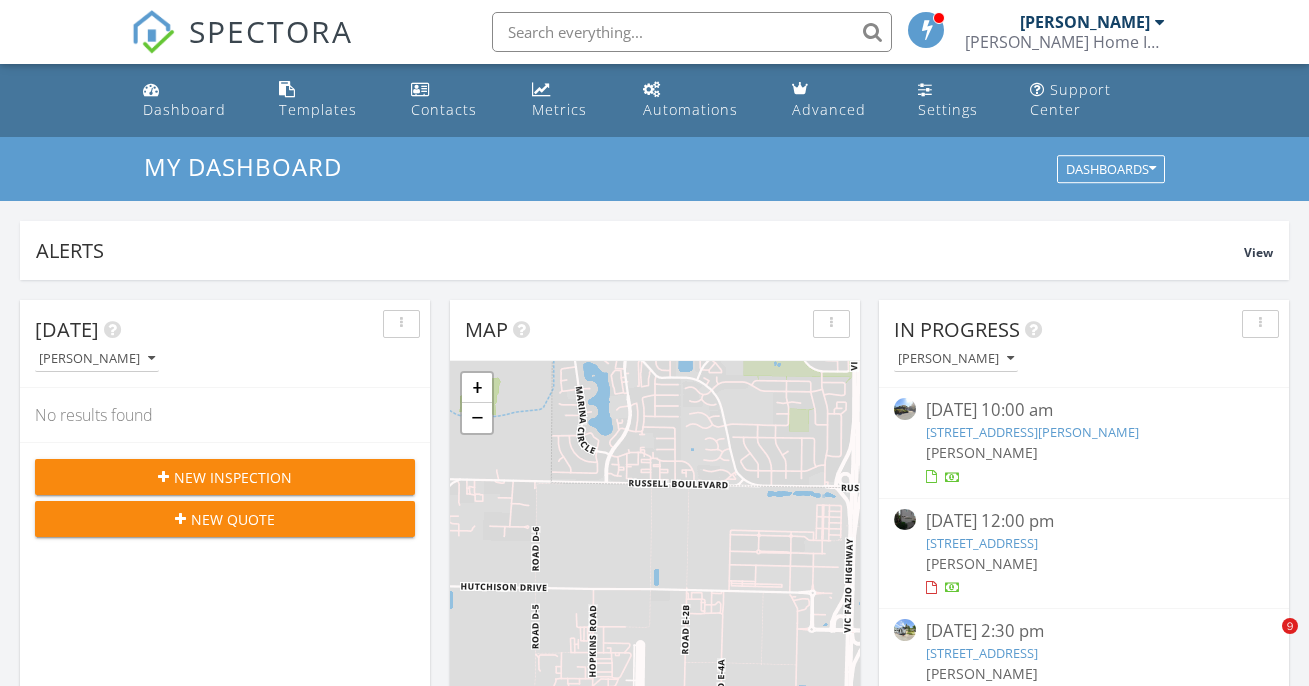 scroll, scrollTop: 416, scrollLeft: 0, axis: vertical 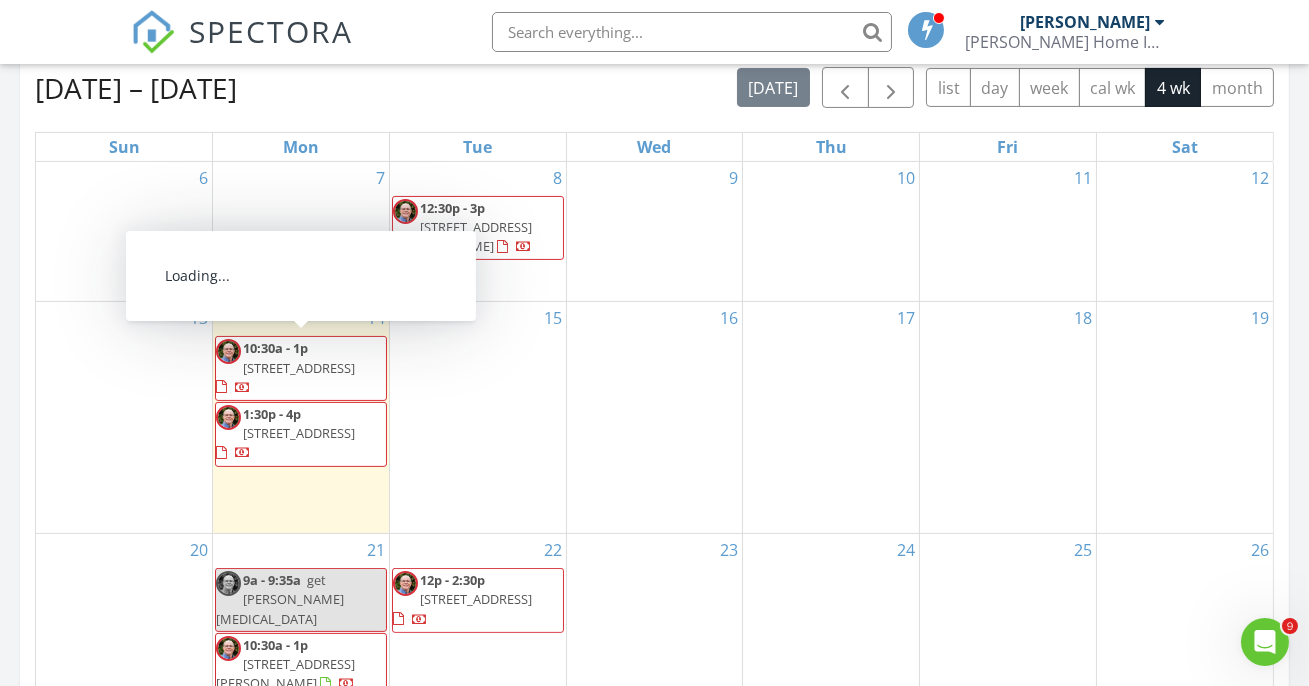 click on "10:30a - 1p
[STREET_ADDRESS]" at bounding box center [301, 368] 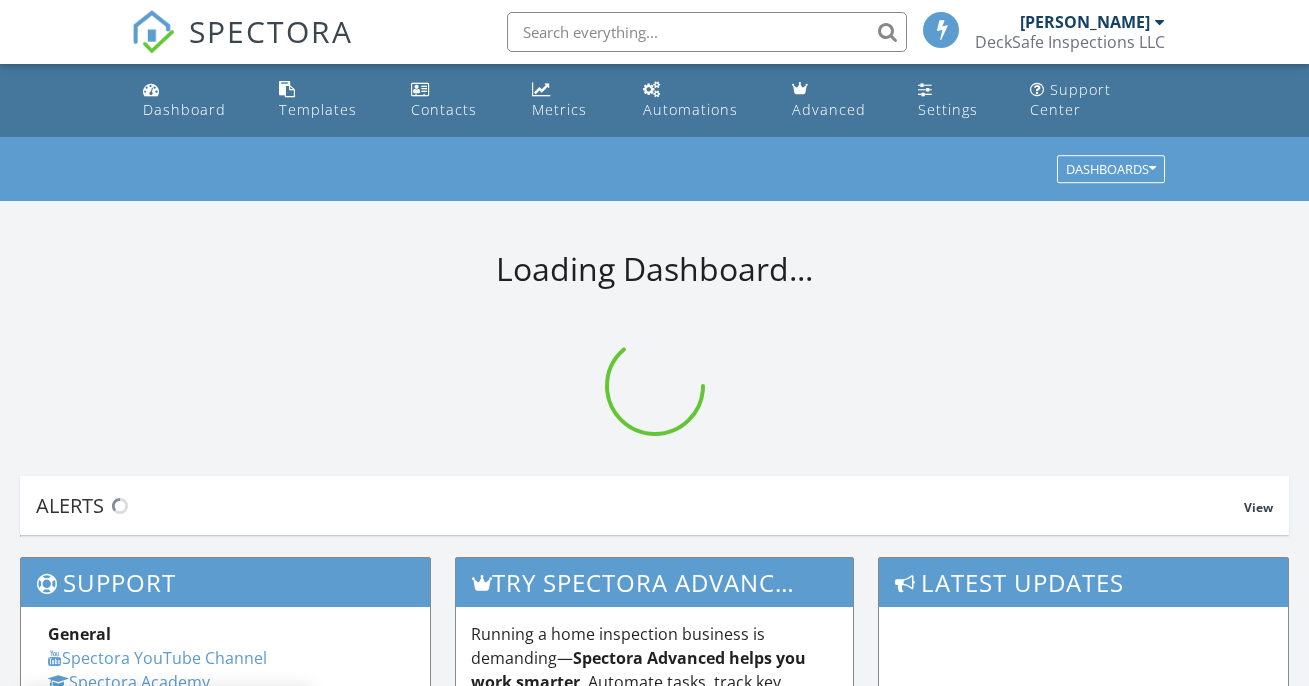 scroll, scrollTop: 0, scrollLeft: 0, axis: both 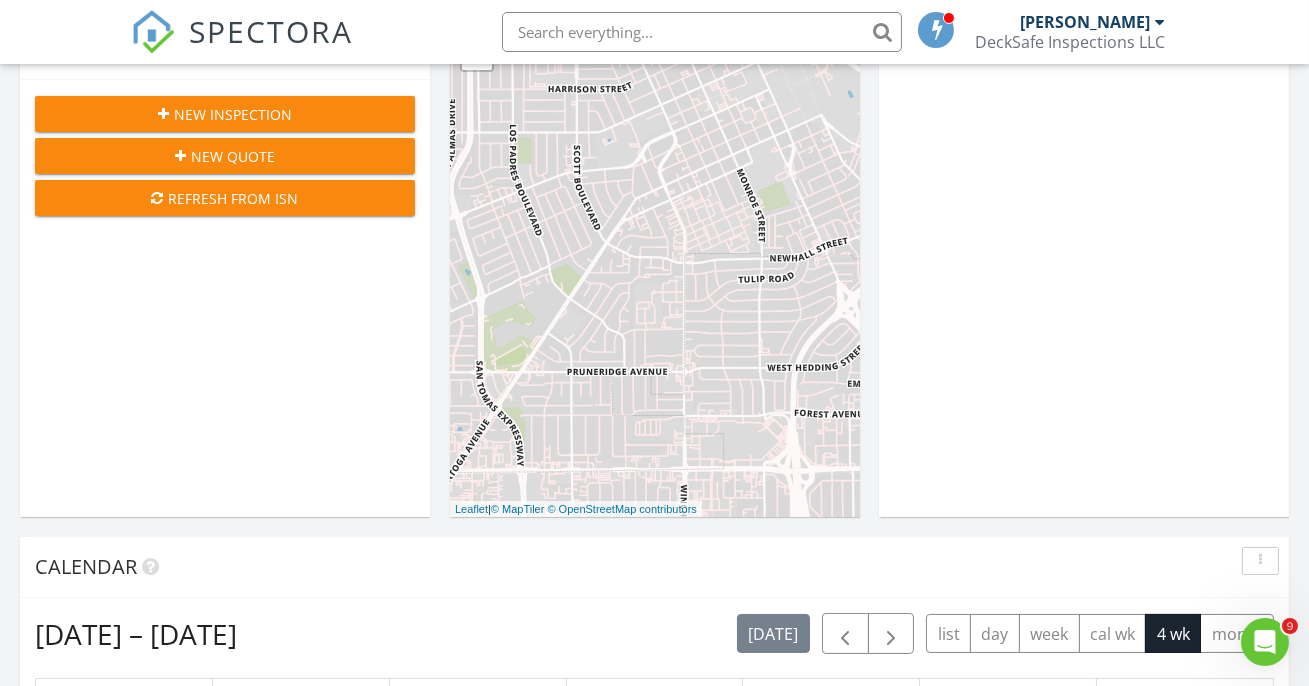 click on "DeckSafe Inspections LLC" at bounding box center [1070, 42] 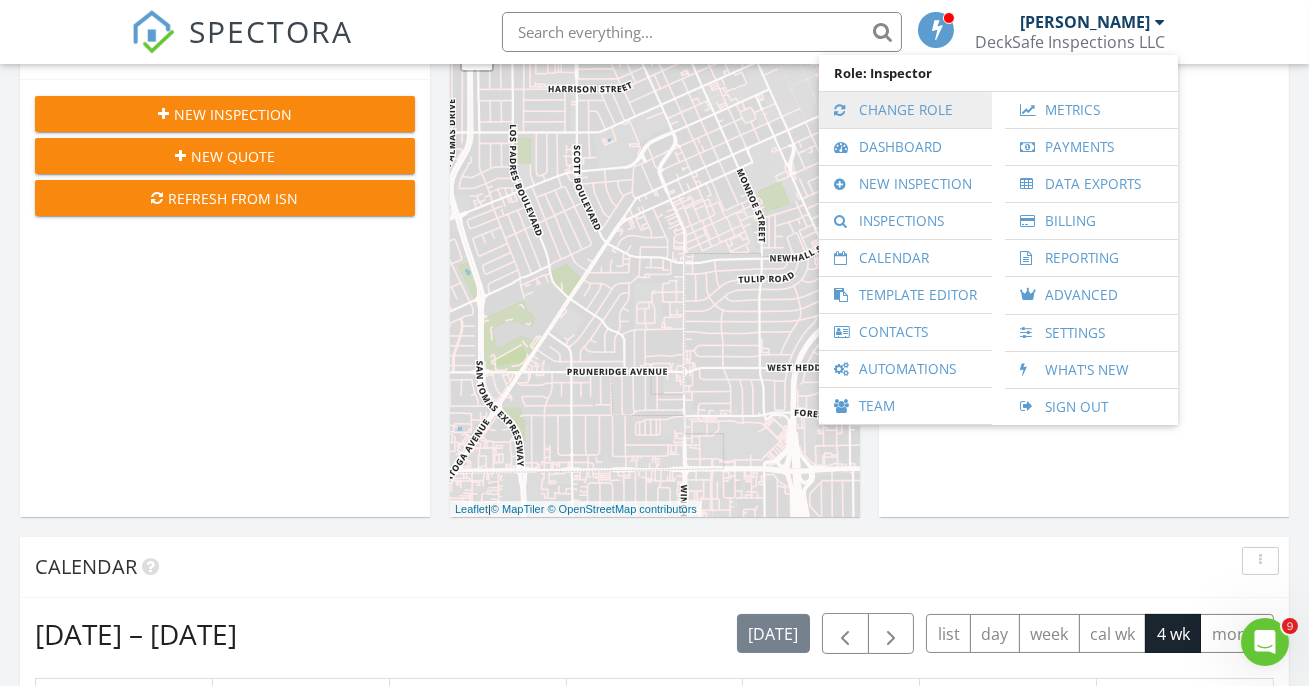 click on "Change Role" at bounding box center (905, 110) 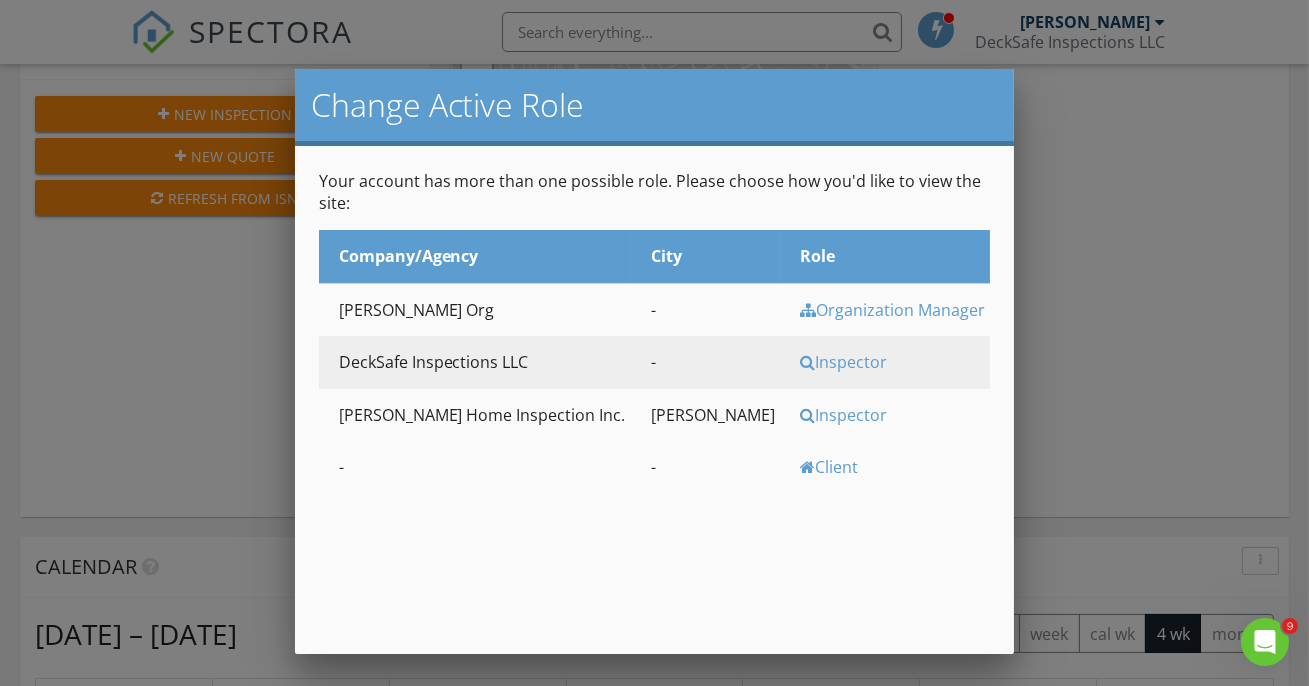 click on "[PERSON_NAME] Home Inspection Inc." at bounding box center (475, 415) 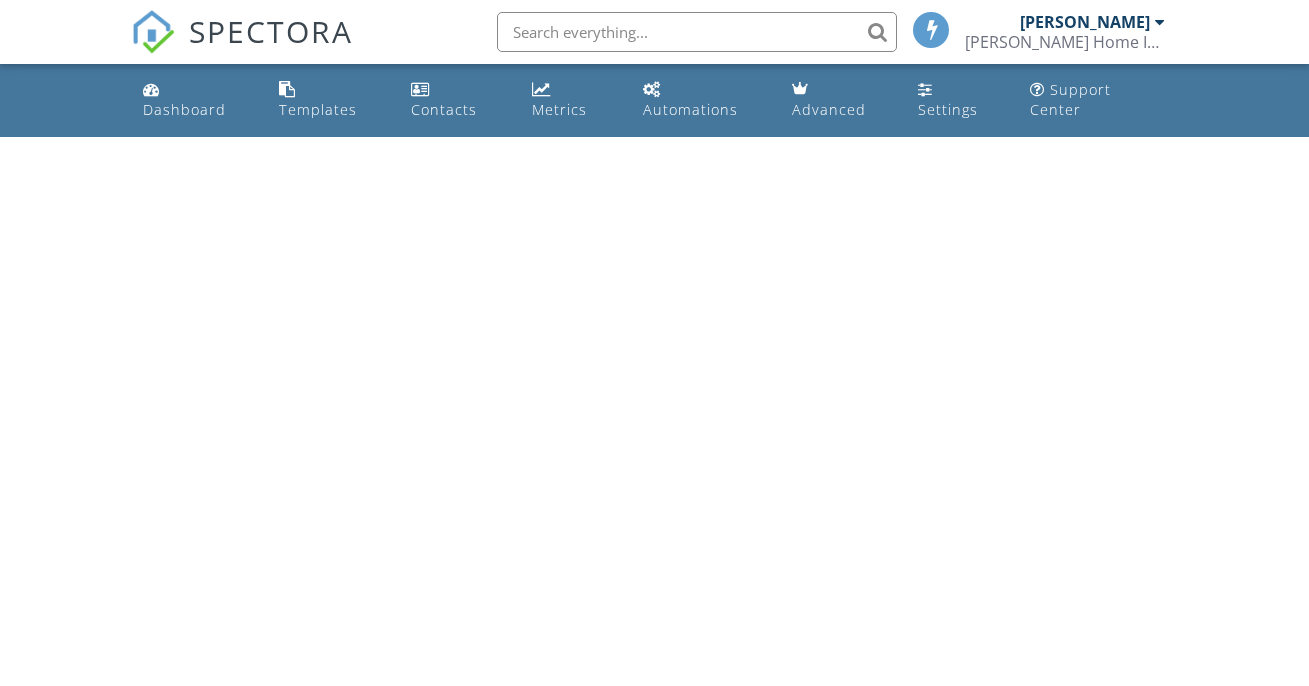 scroll, scrollTop: 0, scrollLeft: 0, axis: both 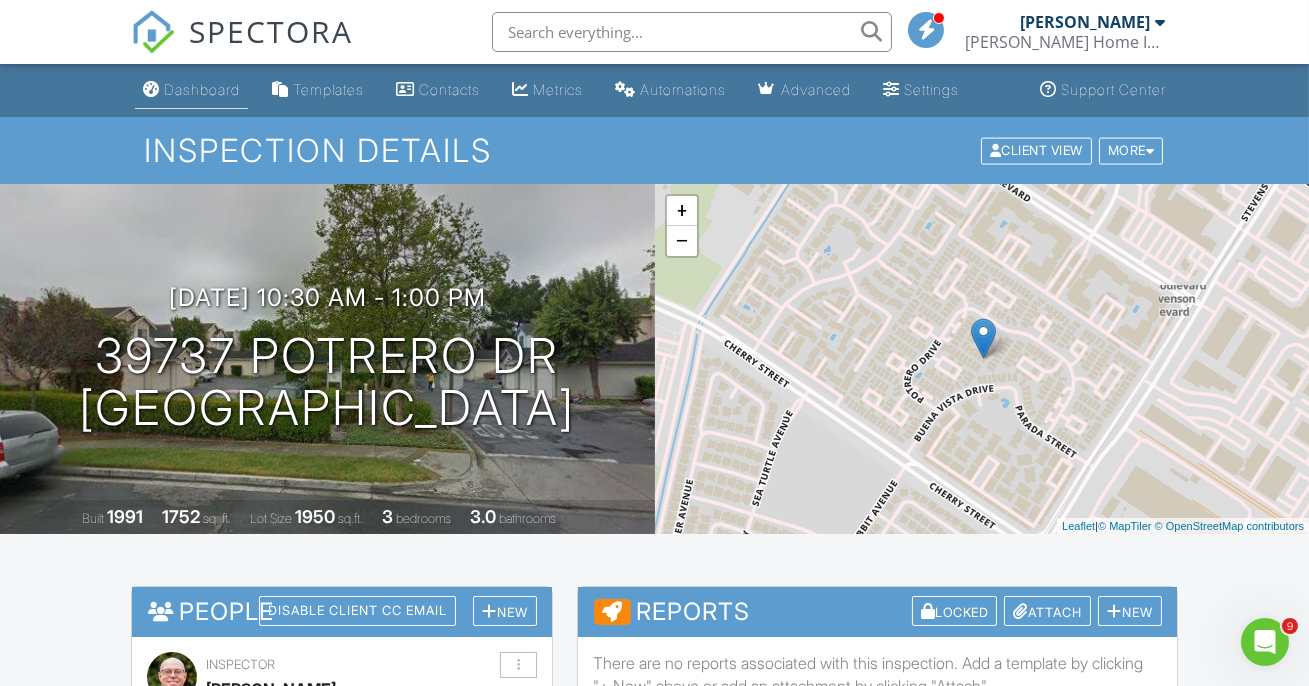 click on "Dashboard" at bounding box center (202, 89) 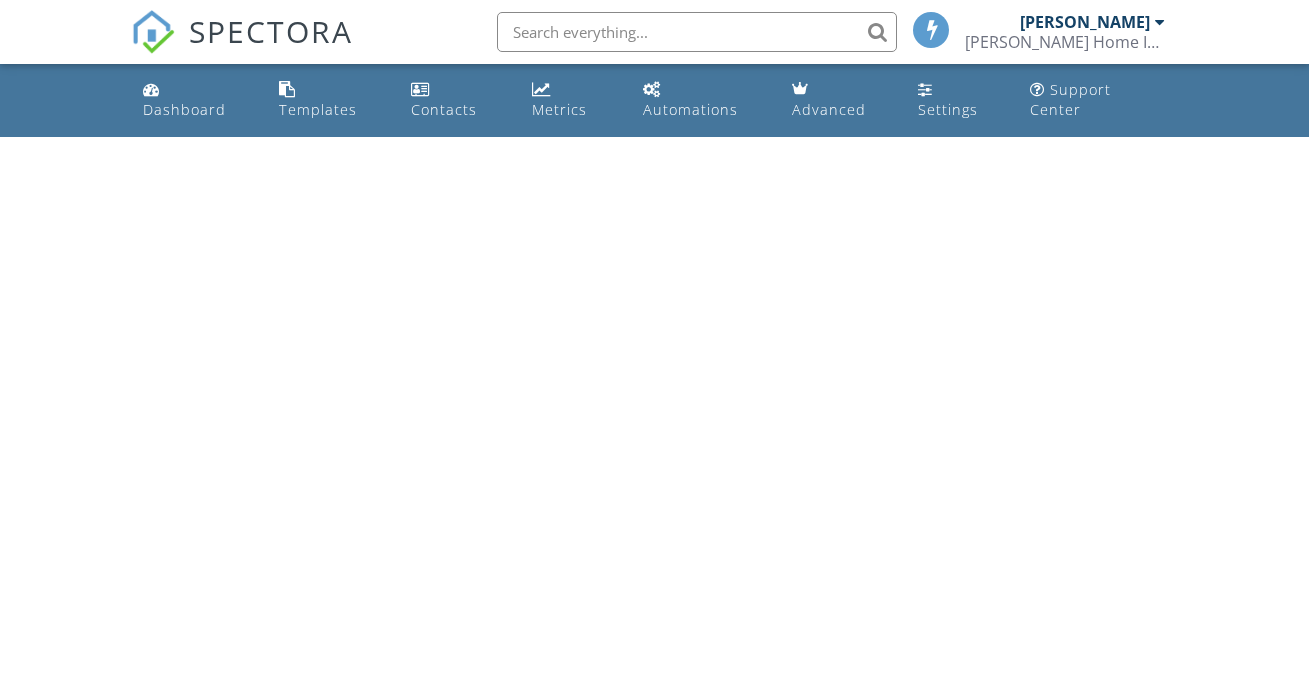 scroll, scrollTop: 0, scrollLeft: 0, axis: both 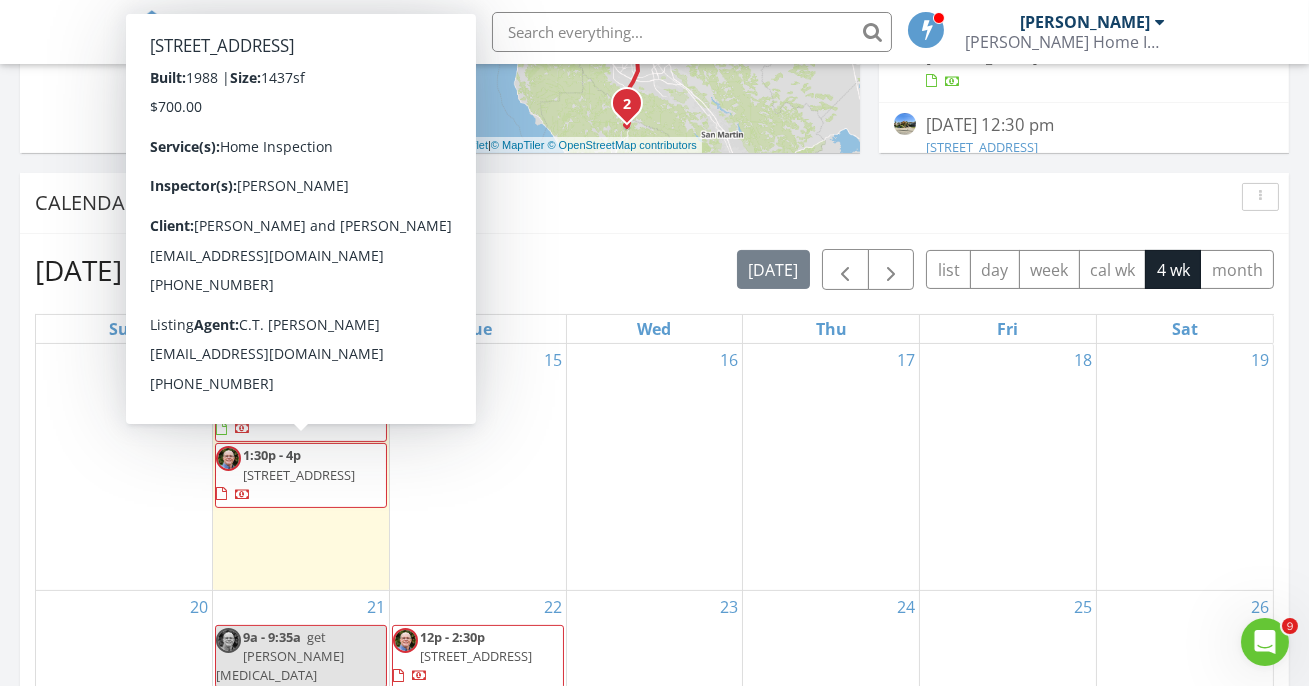 click on "Calendar" at bounding box center [639, 203] 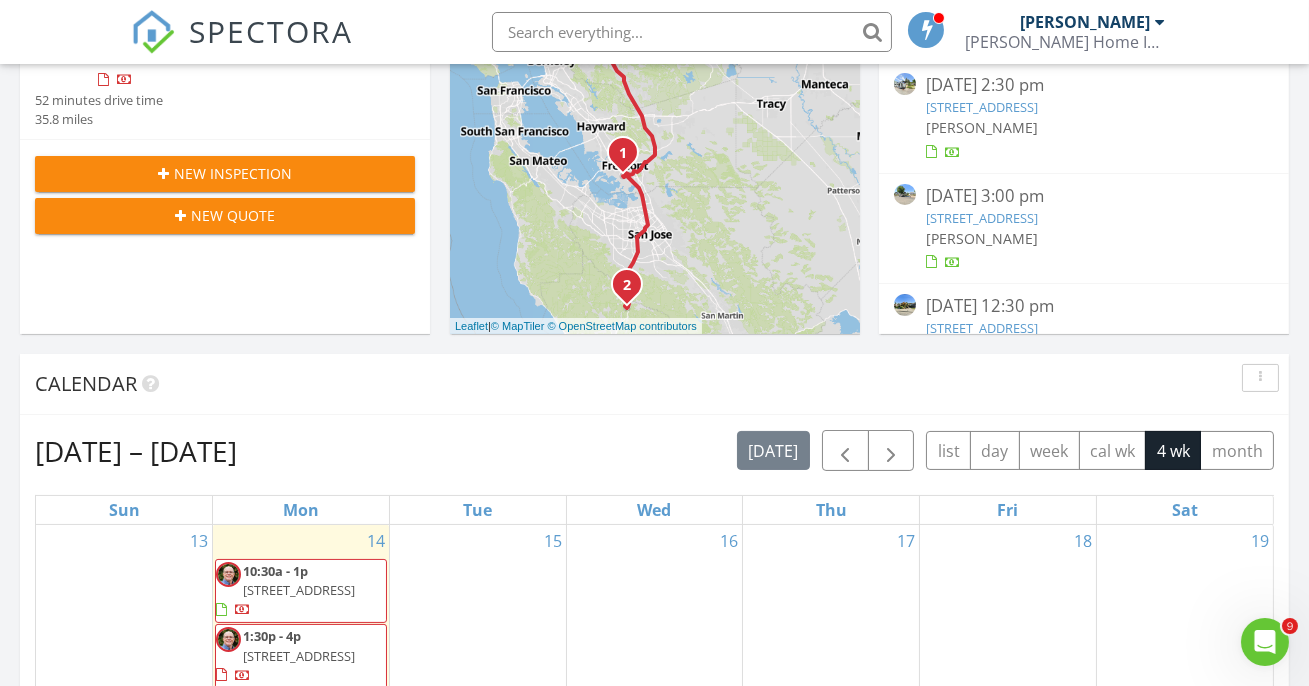 scroll, scrollTop: 545, scrollLeft: 0, axis: vertical 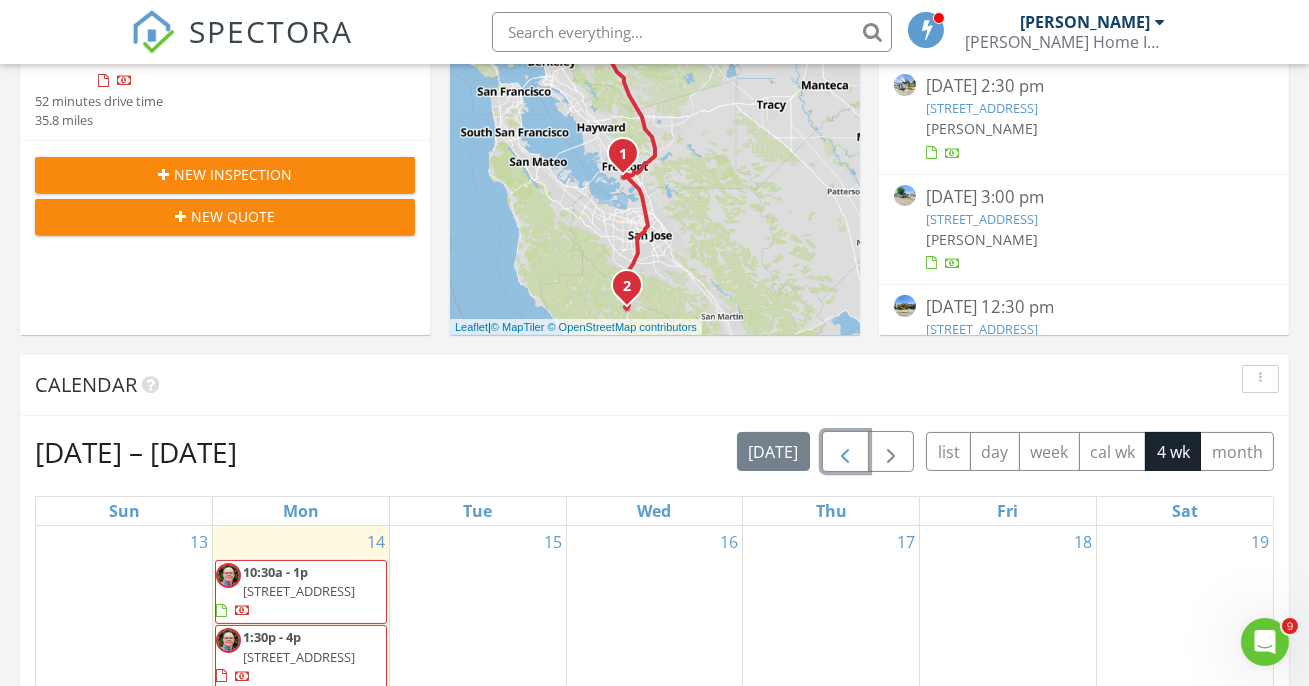 click at bounding box center [845, 452] 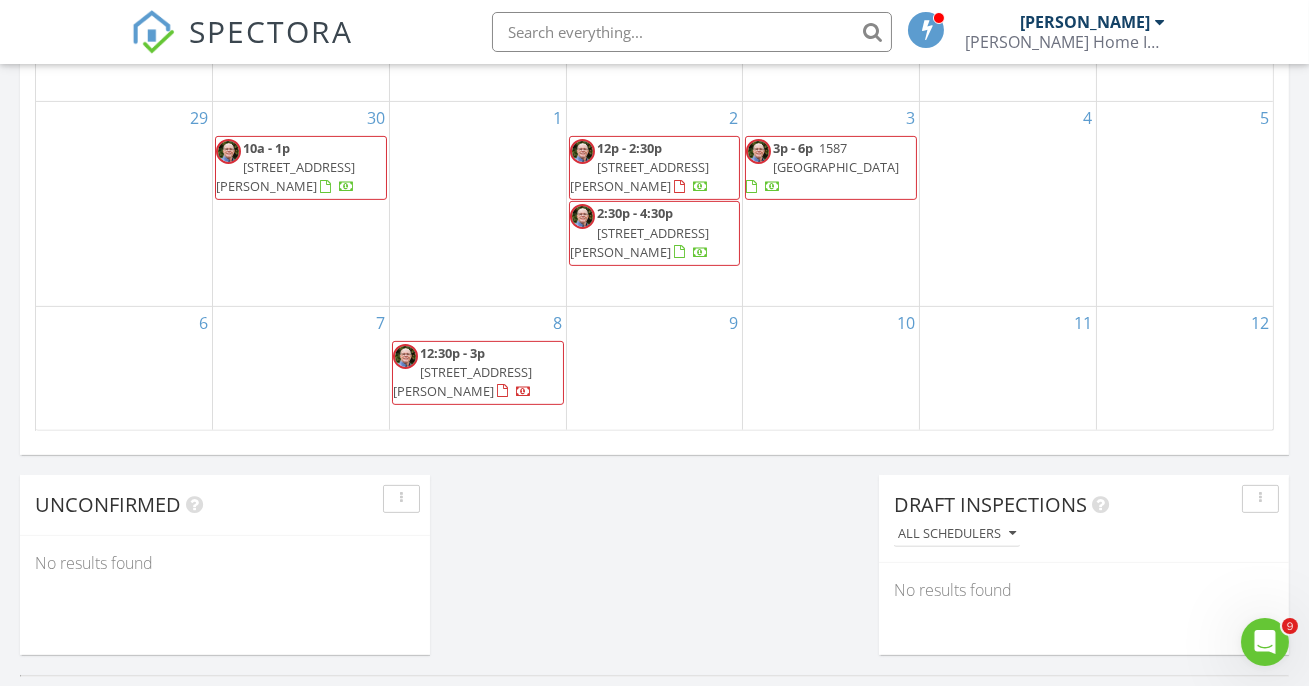 scroll, scrollTop: 1454, scrollLeft: 0, axis: vertical 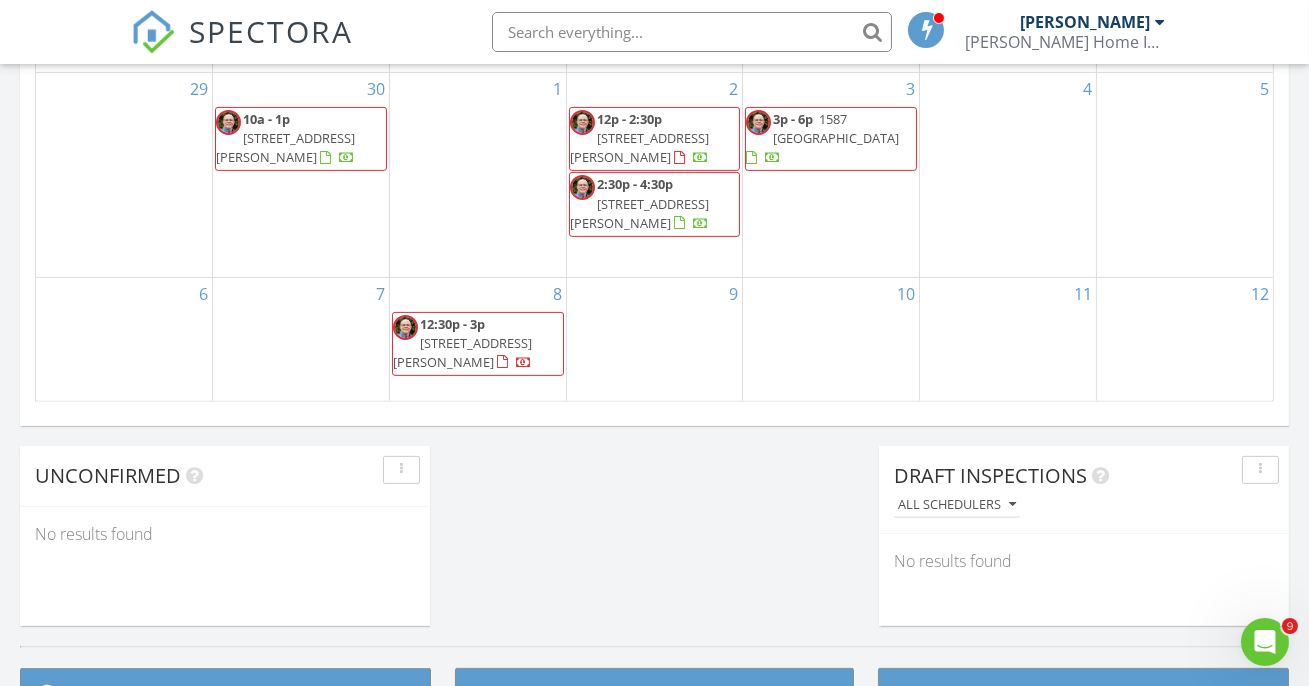 click on "12:30p - 3p
1414 Meridian Ave, San Jose 95125" at bounding box center [478, 344] 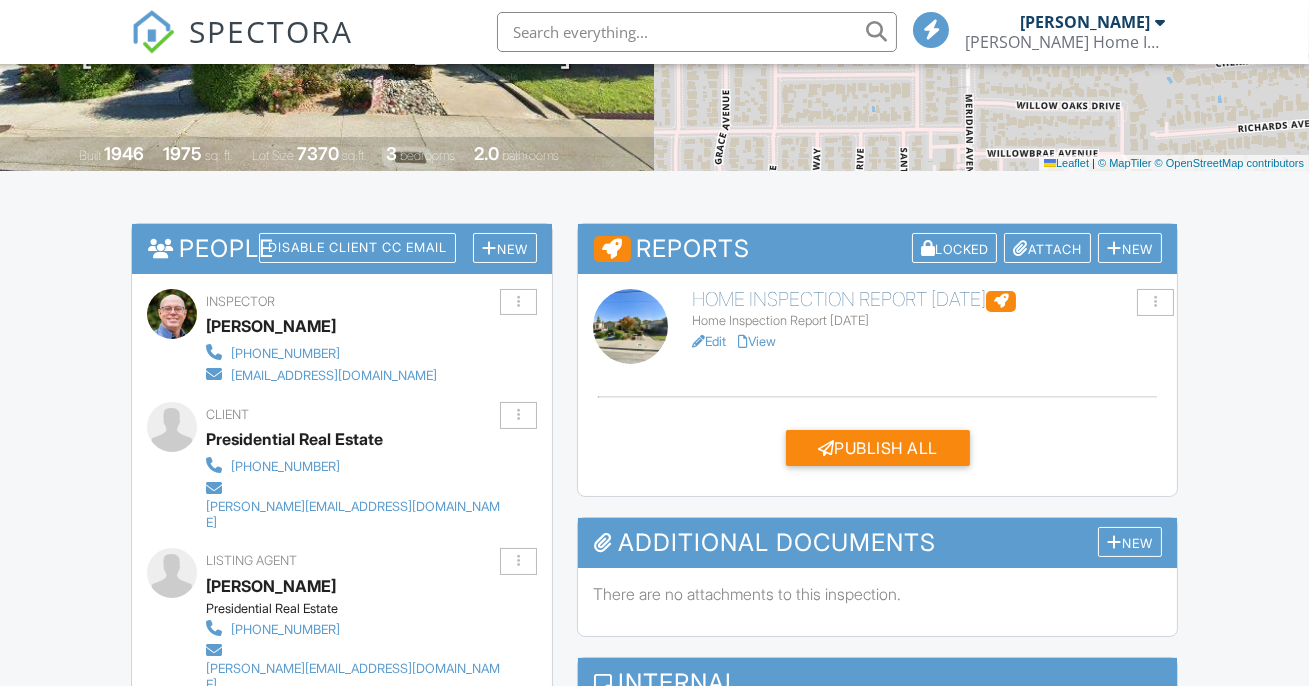 scroll, scrollTop: 363, scrollLeft: 0, axis: vertical 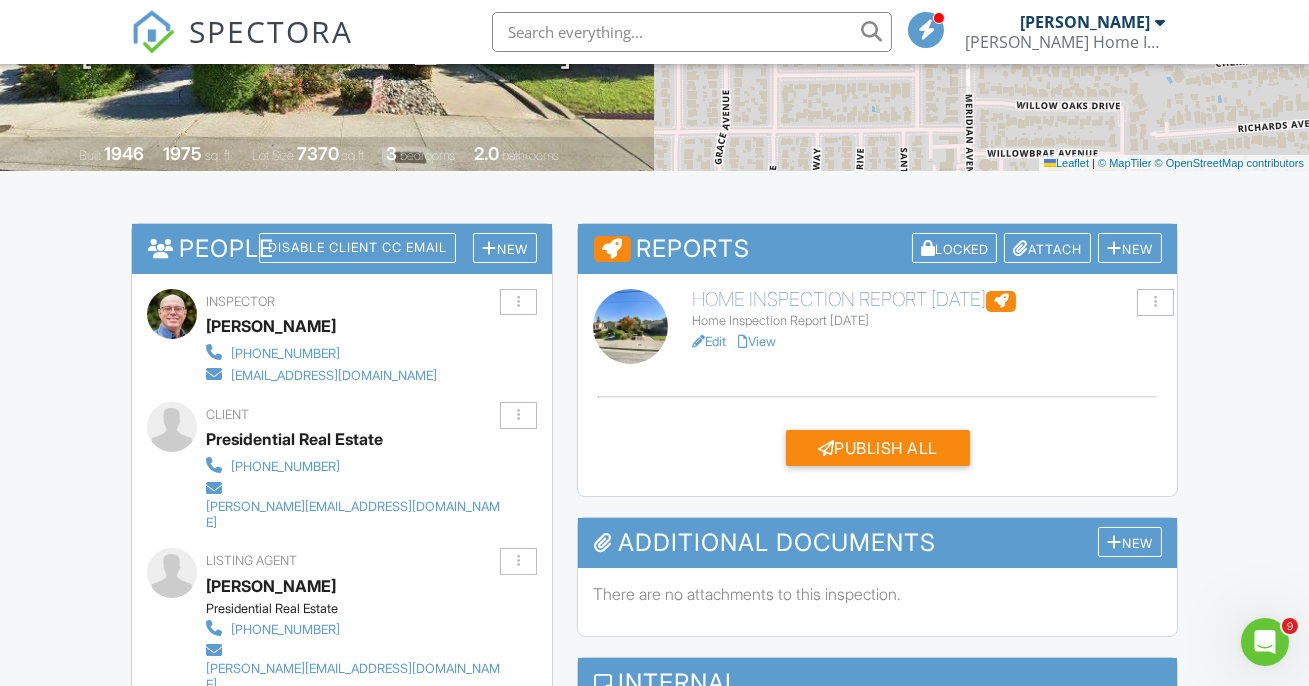 click on "Dashboard
Templates
Contacts
Metrics
Automations
Advanced
Settings
Support Center
Inspection Details
Client View
More
Property Details
Reschedule
Reorder / Copy
Share
Cancel
Delete
Print Order
Convert to V9
View Change Log
07/08/2025 12:30 pm
- 3:00 pm
1414 Meridian Ave
San Jose, CA 95125
Built
1946
1975
sq. ft.
Lot Size
7370
sq.ft.
3
bedrooms
2.0
bathrooms
+ −  Leaflet   |   © MapTiler   © OpenStreetMap contributors
All emails and texts are disabled for this inspection!
Turn on emails and texts
Turn on and Requeue Notifications
Reports
Locked
Attach
New
Home Inspection Report 3/23/2024
Edit
View" at bounding box center (654, 1067) 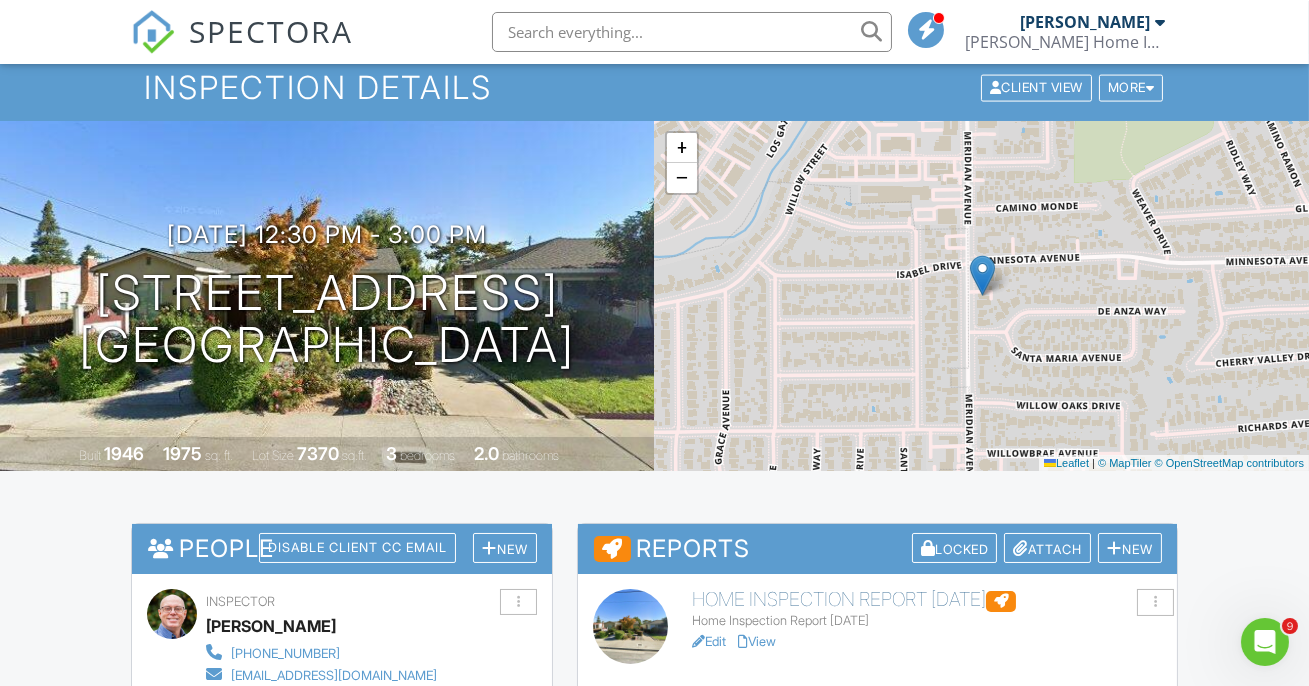scroll, scrollTop: 0, scrollLeft: 0, axis: both 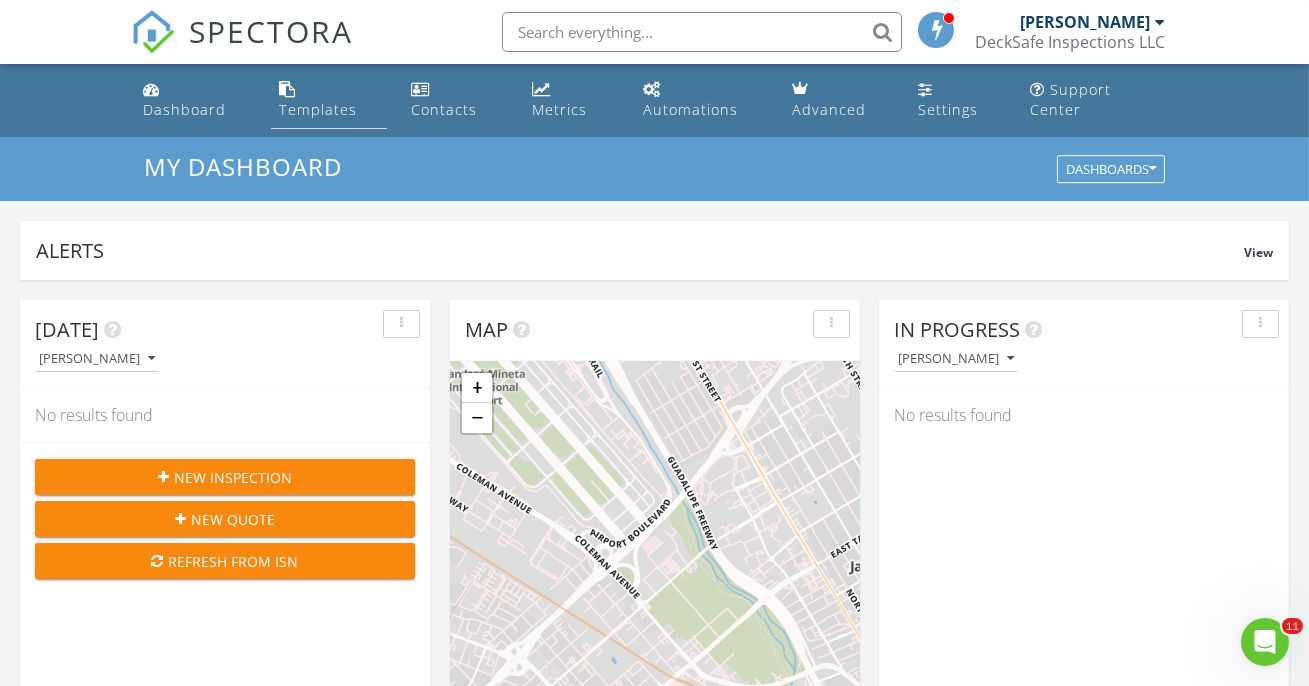 click on "Templates" at bounding box center (318, 109) 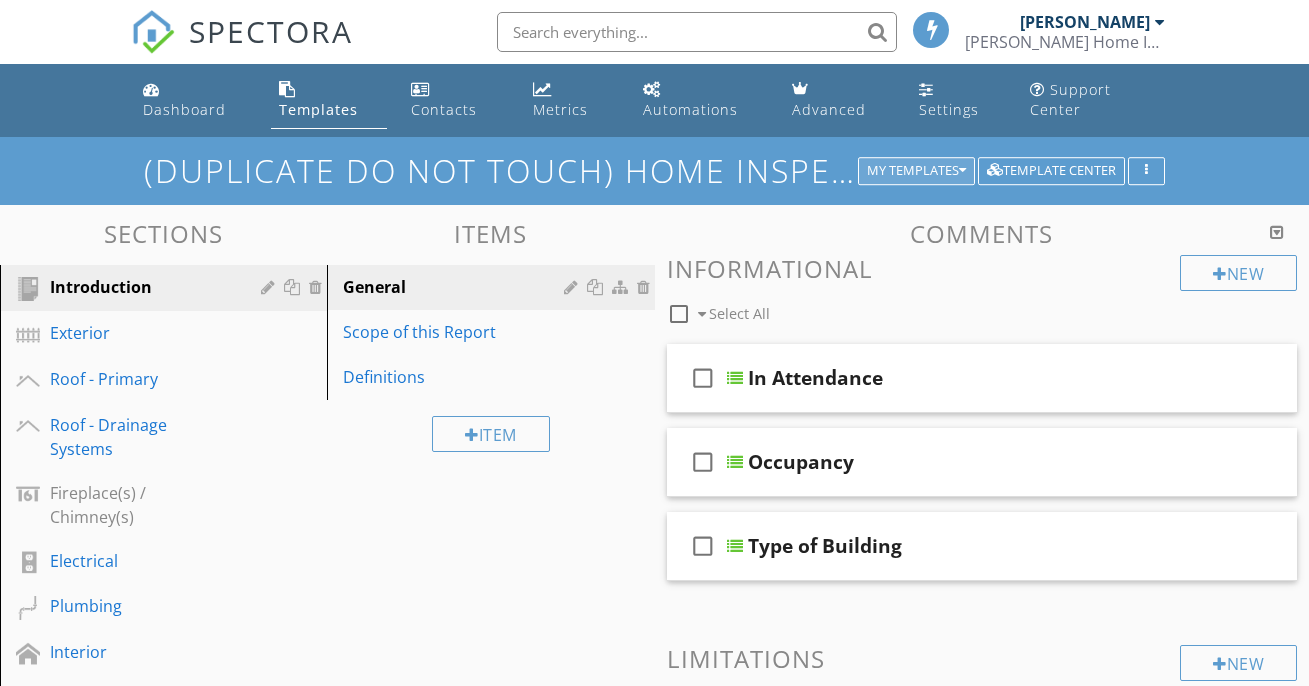 scroll, scrollTop: 0, scrollLeft: 0, axis: both 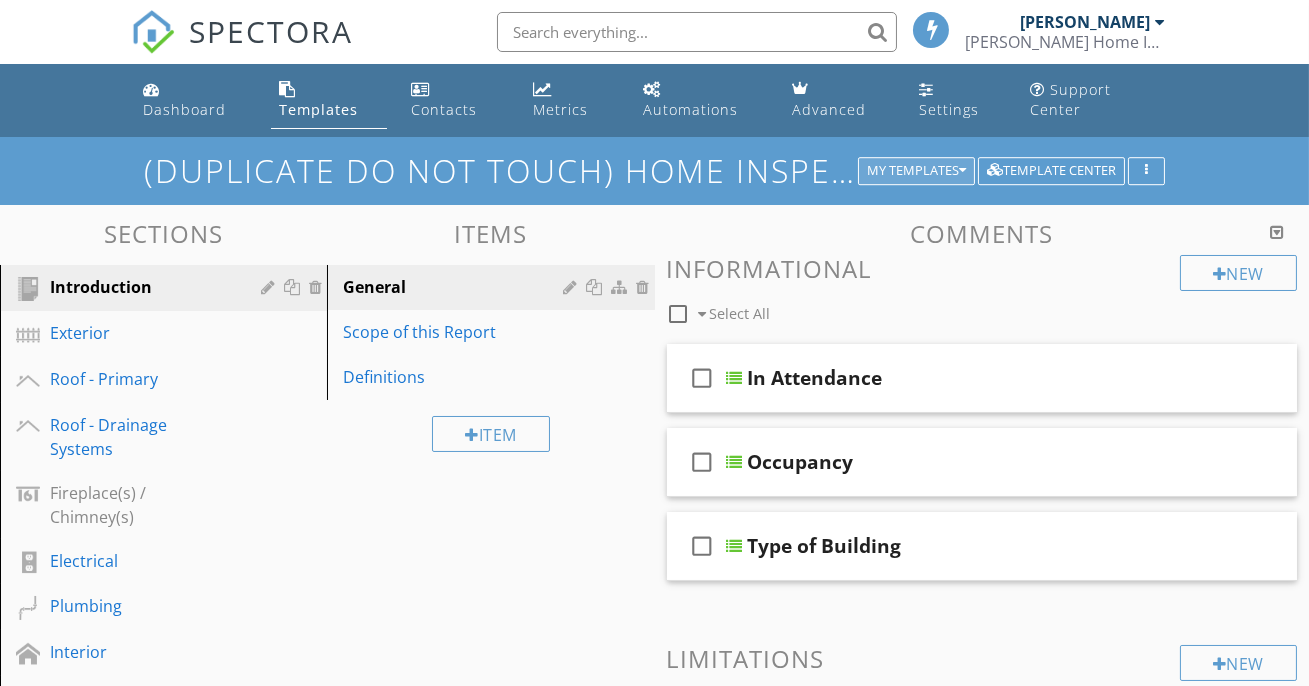 click on "My Templates" at bounding box center [916, 171] 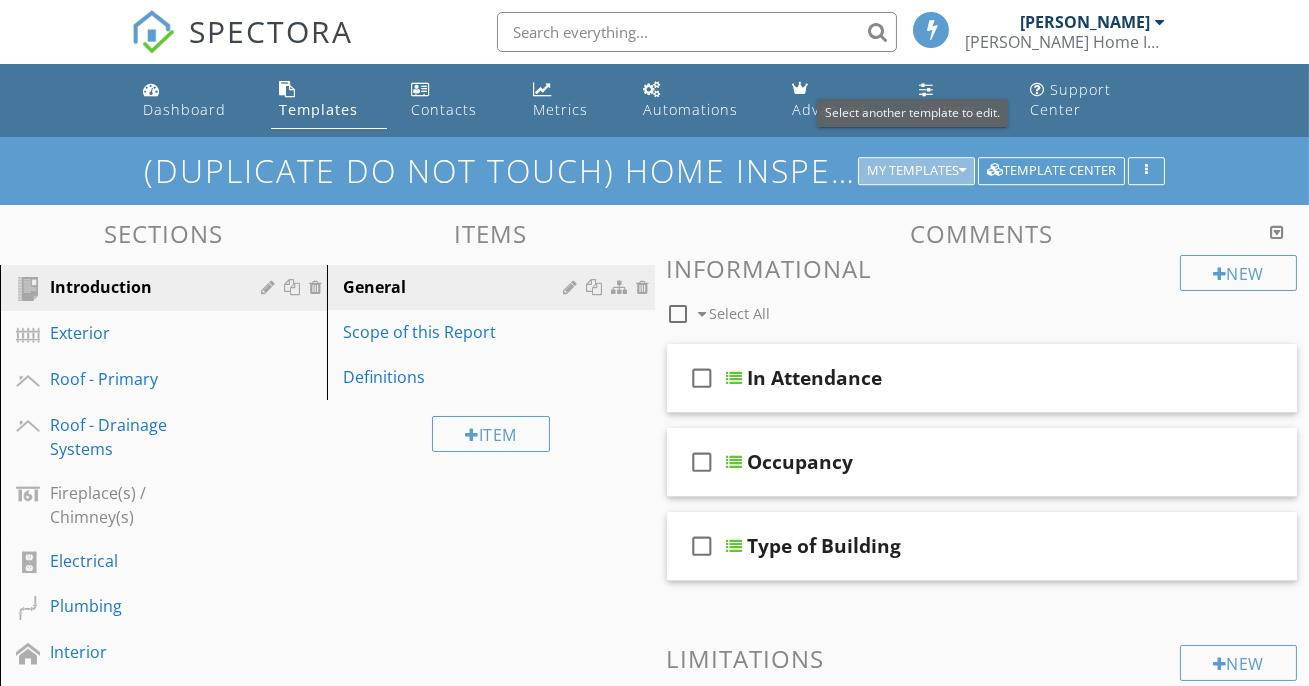 scroll, scrollTop: 0, scrollLeft: 0, axis: both 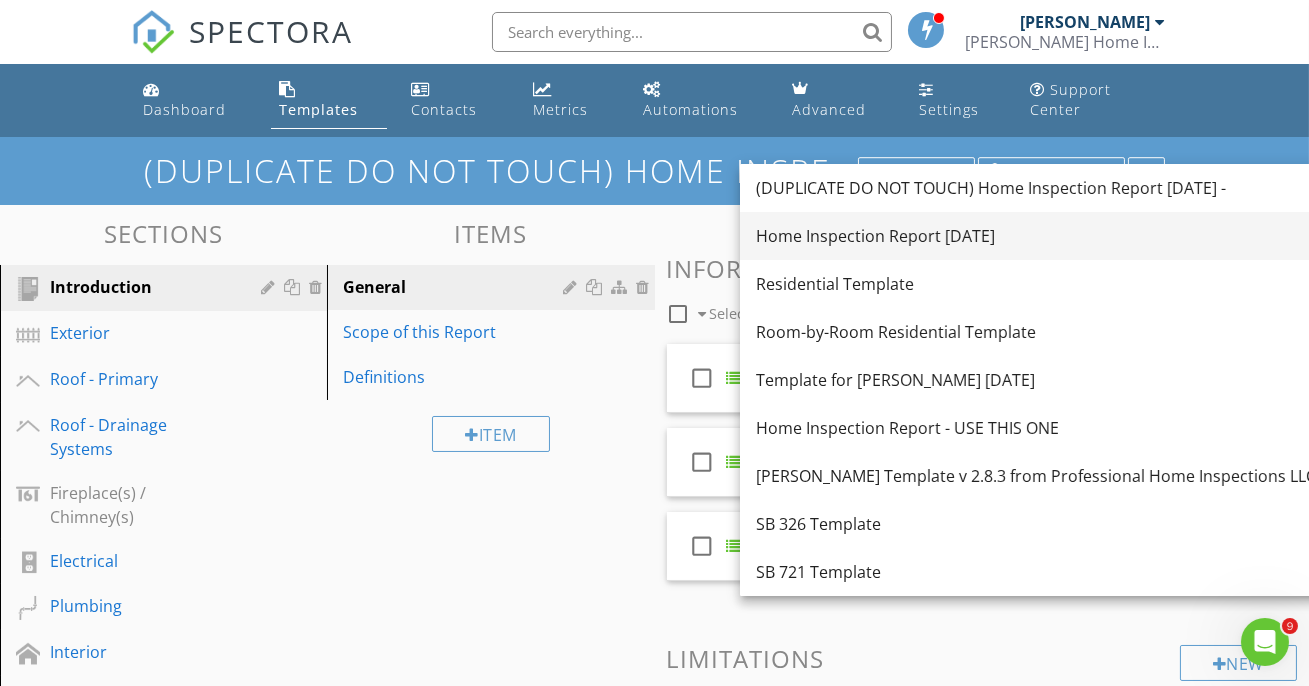 click on "Home Inspection Report [DATE]" at bounding box center (1036, 236) 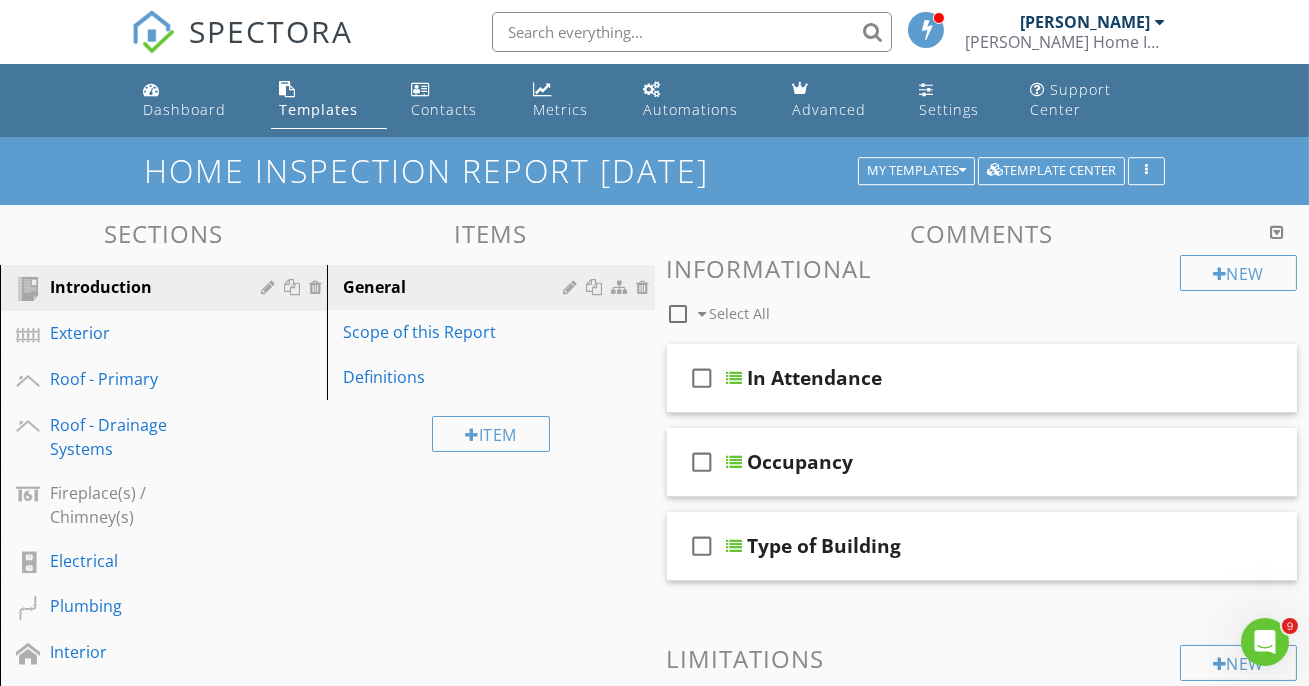 click on "Sections
Introduction           Exterior           Roof - Primary           Roof - Drainage Systems           Fireplace(s) / Chimney(s)           Electrical           Plumbing           Interior           Doors           Windows           Laundry Services           Attic           Garage           Built-in Appliances           Mechanical Systems           Foundation, Crawlspace, Basement & Structure           pool hot tub           Footer
Section
Attachments
Attachment
Items
General           Scope of this Report           Definitions
Item
Comments
New
Informational   check_box_outline_blank     Select All       check_box_outline_blank
In Attendance
check_box_outline_blank
Occupancy
check_box_outline_blank" at bounding box center [654, 815] 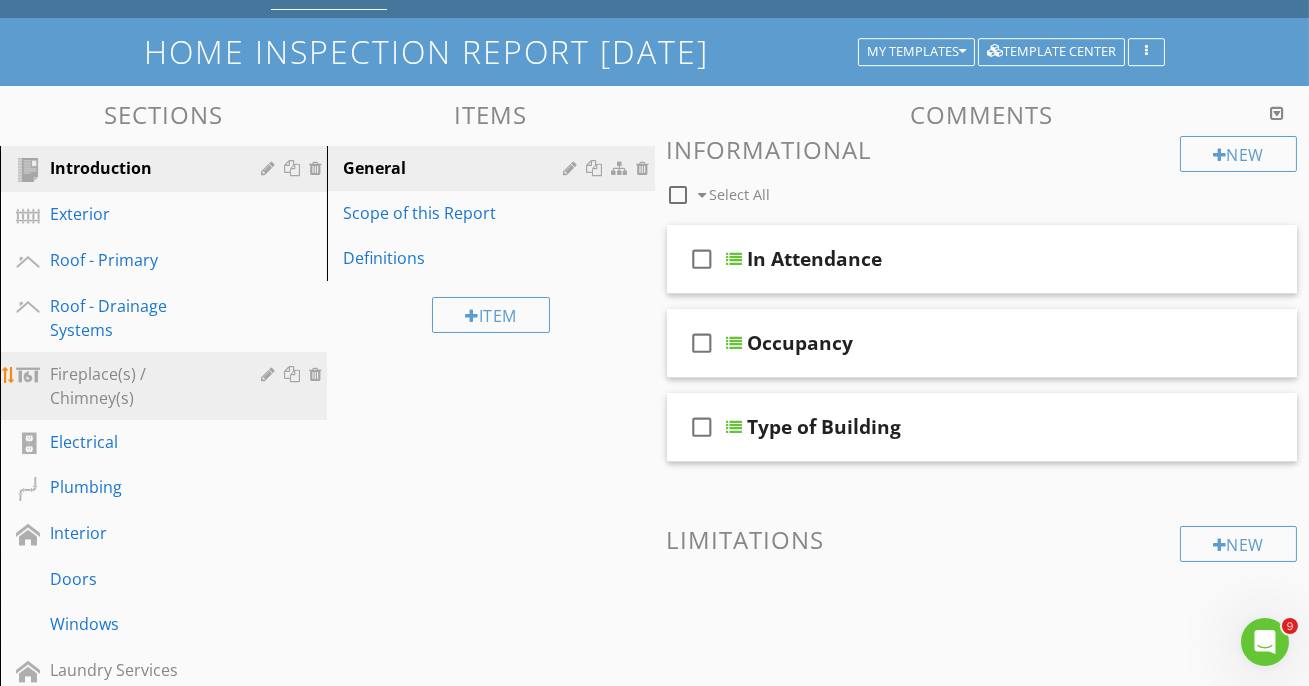 scroll, scrollTop: 272, scrollLeft: 0, axis: vertical 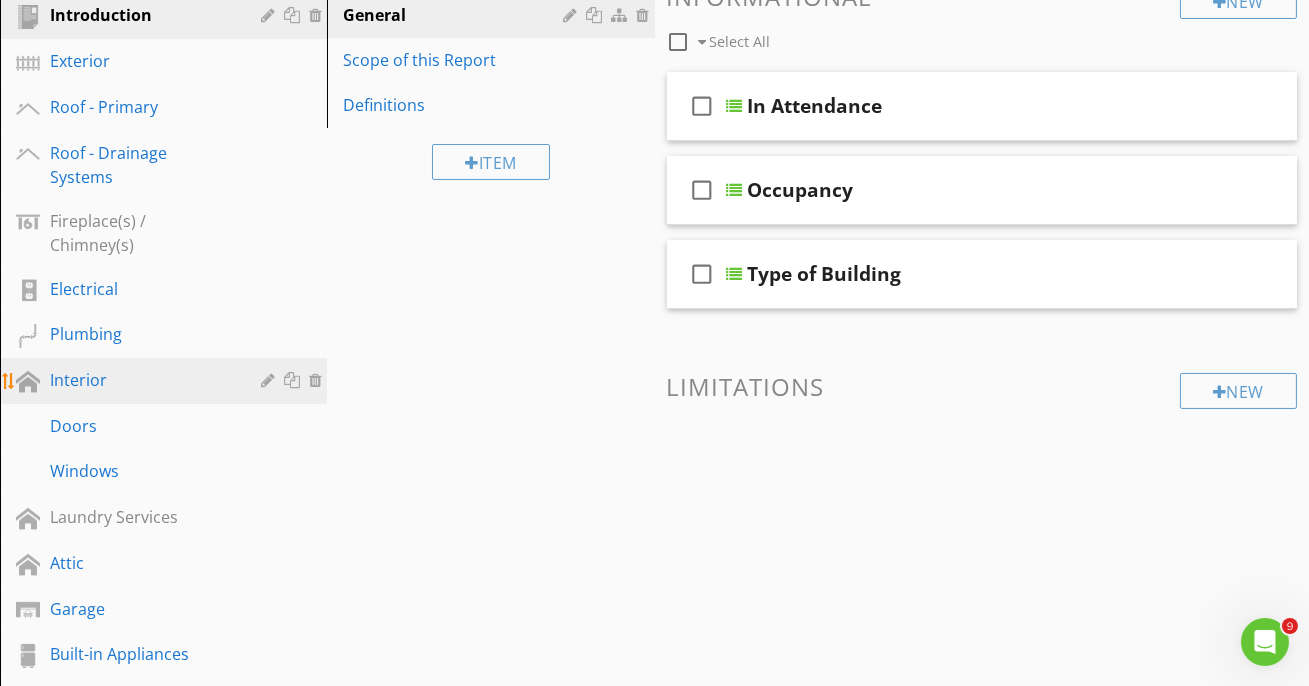 click on "Interior" at bounding box center (141, 380) 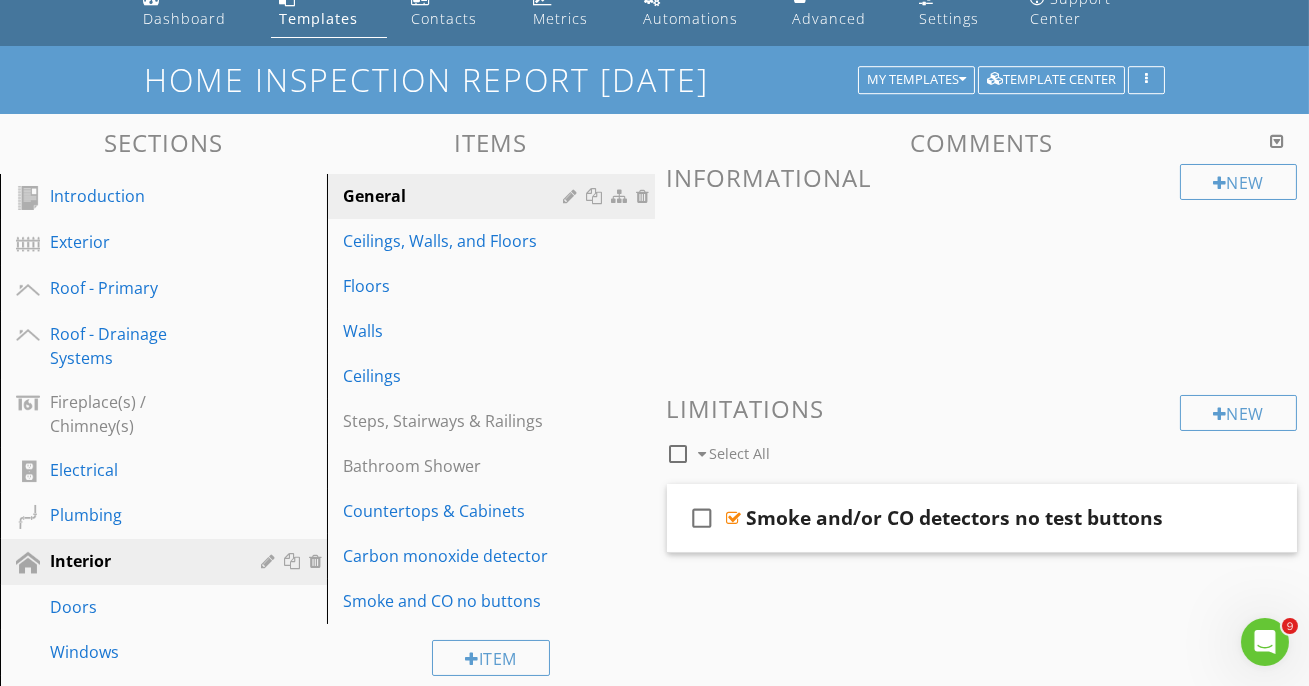 scroll, scrollTop: 90, scrollLeft: 0, axis: vertical 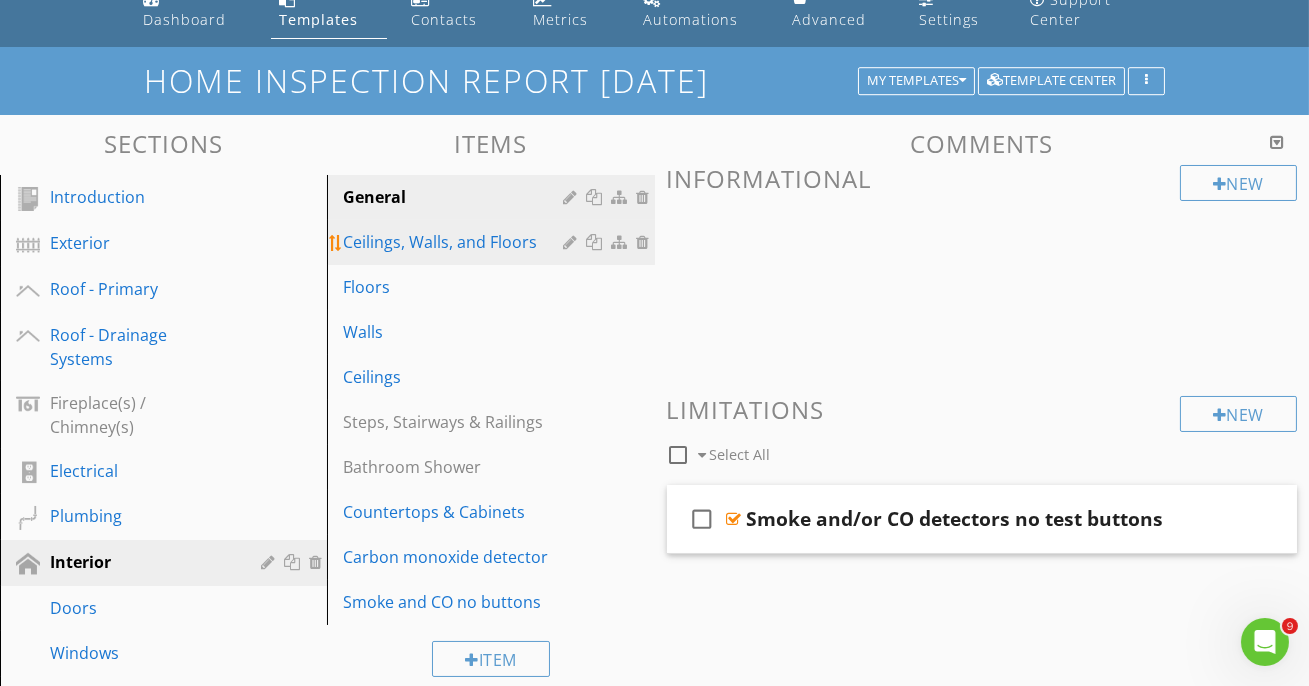 click on "Ceilings, Walls, and Floors" at bounding box center (456, 242) 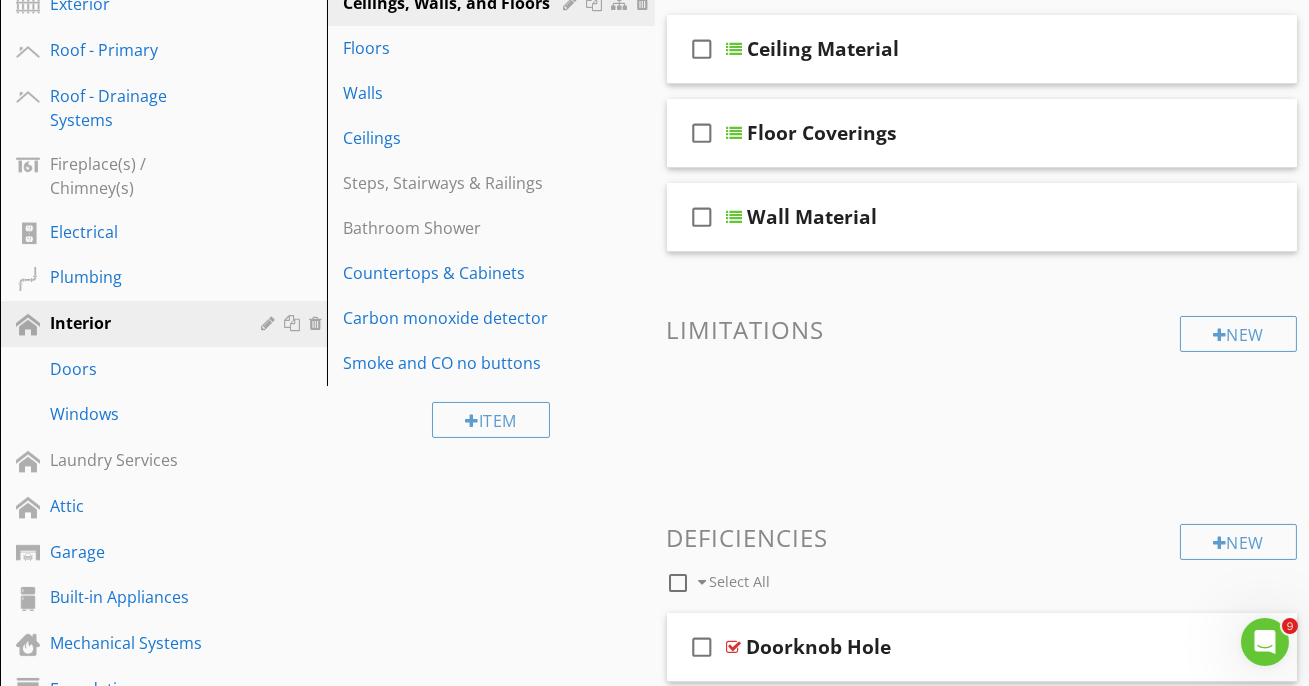 scroll, scrollTop: 254, scrollLeft: 0, axis: vertical 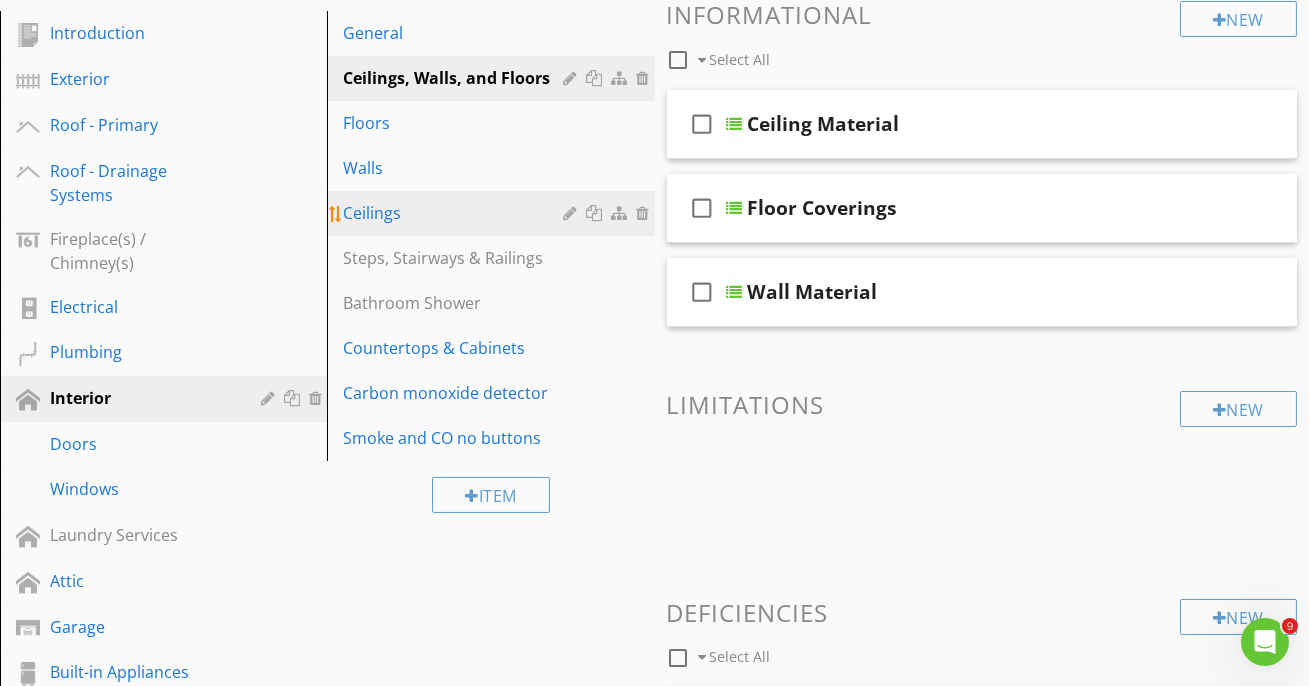 click on "Ceilings" at bounding box center [456, 213] 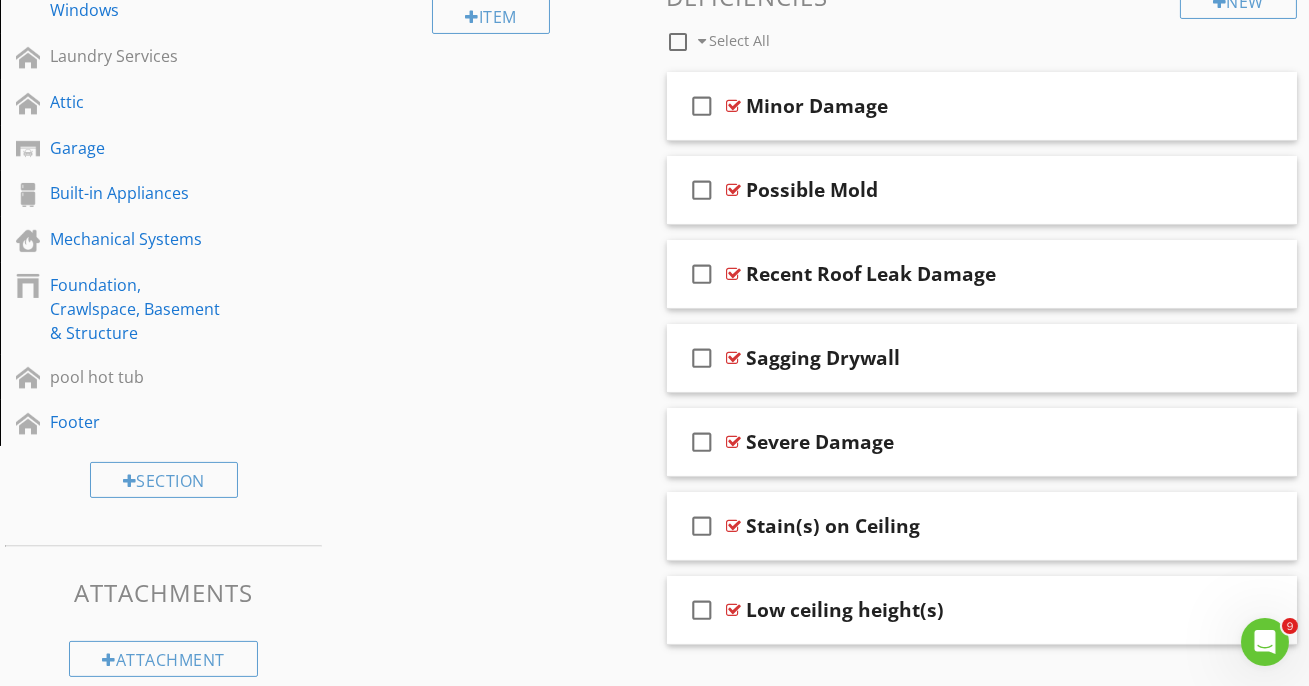 scroll, scrollTop: 754, scrollLeft: 0, axis: vertical 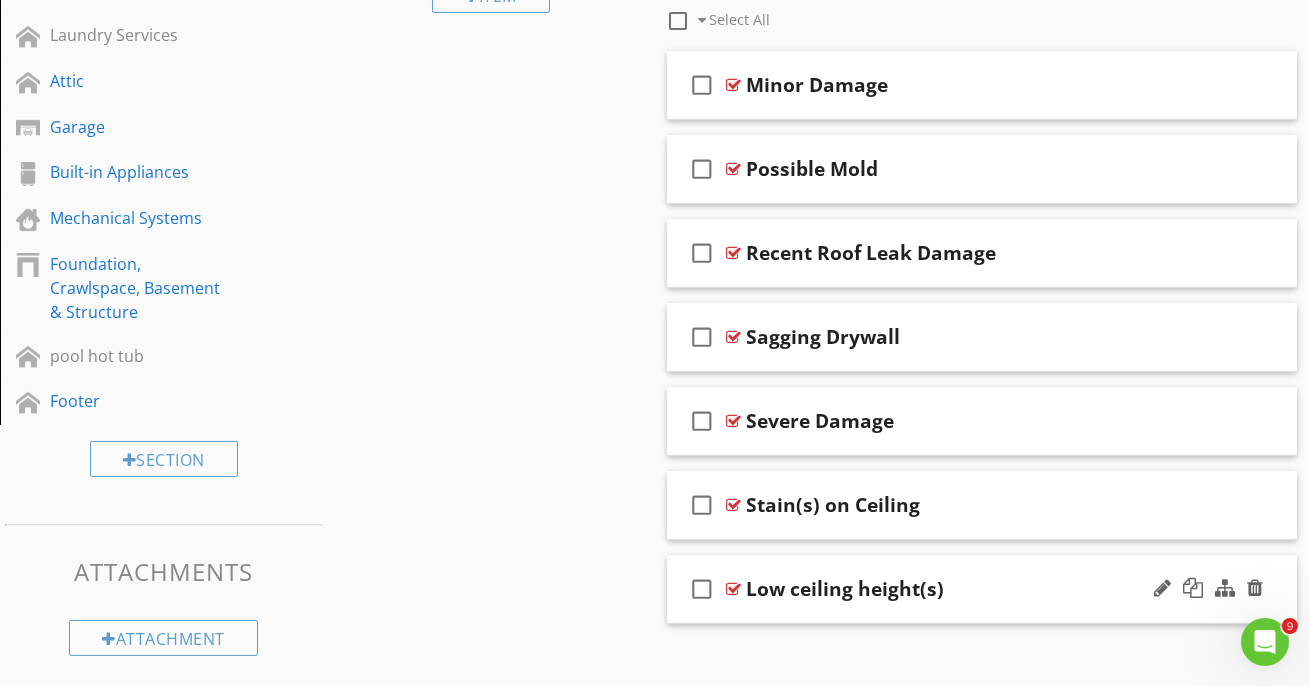 click at bounding box center (734, 589) 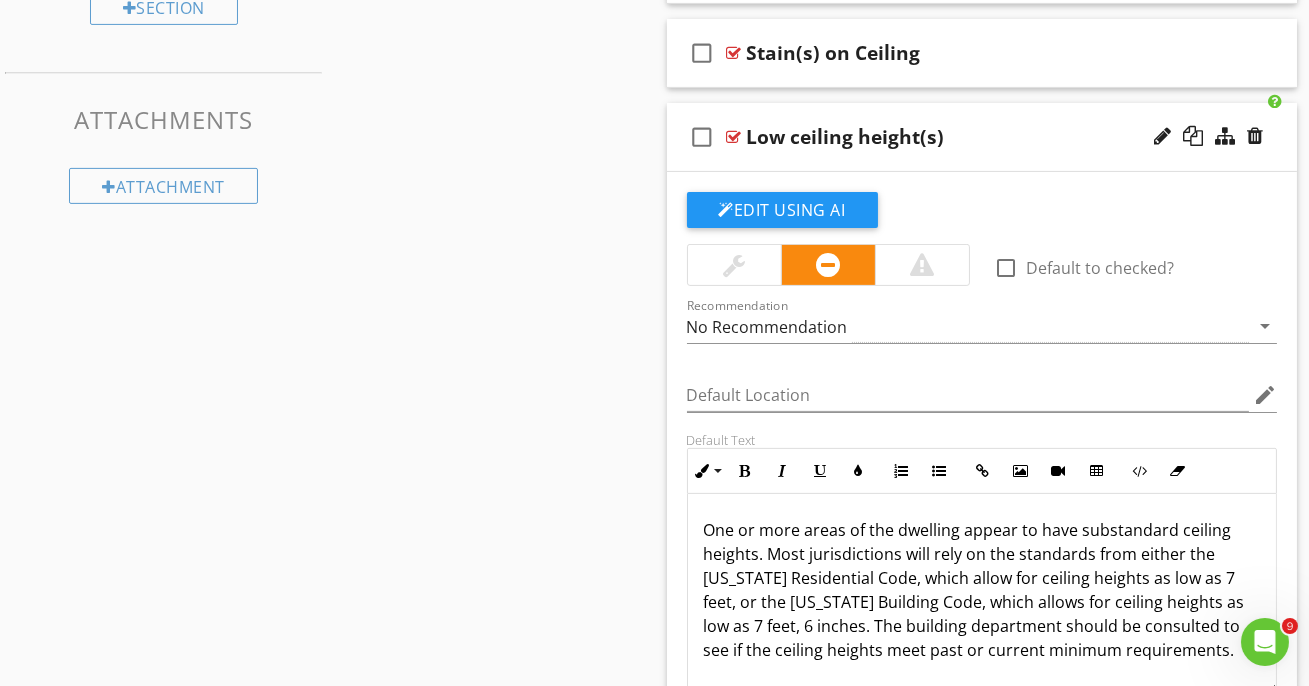 scroll, scrollTop: 1208, scrollLeft: 0, axis: vertical 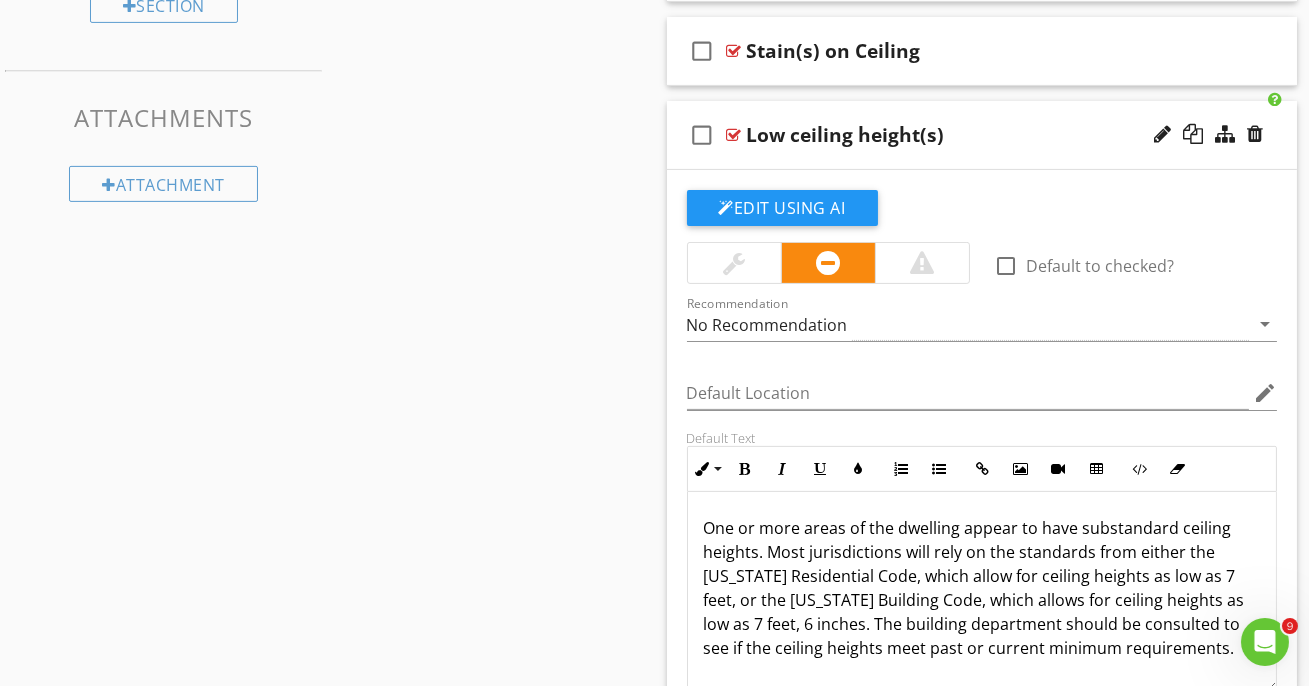click on "One or more areas of the dwelling appear to have substandard ceiling heights. Most jurisdictions will rely on the standards from either the California Residential Code, which allow for ceiling heights as low as 7 feet, or the California Building Code, which allows for ceiling heights as low as 7 feet, 6 inches. The building department should be consulted to see if the ceiling heights meet past or current minimum requirements." at bounding box center (982, 588) 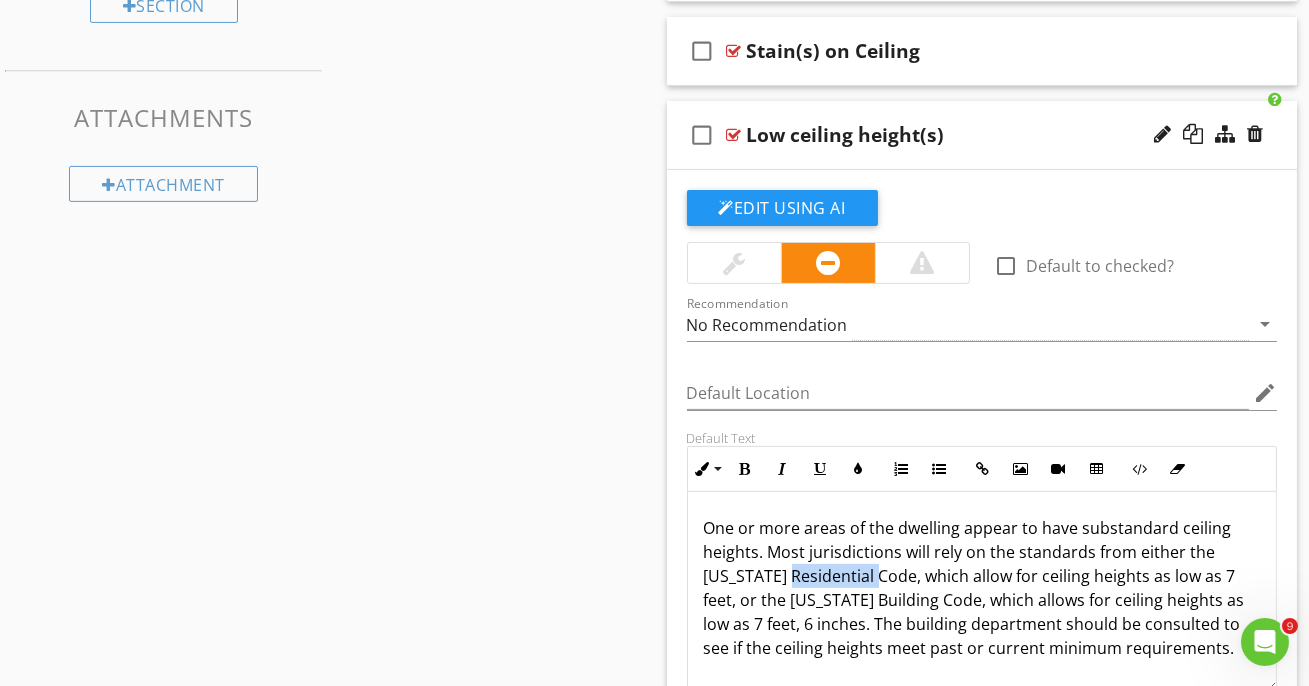click on "One or more areas of the dwelling appear to have substandard ceiling heights. Most jurisdictions will rely on the standards from either the California Residential Code, which allow for ceiling heights as low as 7 feet, or the California Building Code, which allows for ceiling heights as low as 7 feet, 6 inches. The building department should be consulted to see if the ceiling heights meet past or current minimum requirements." at bounding box center (982, 588) 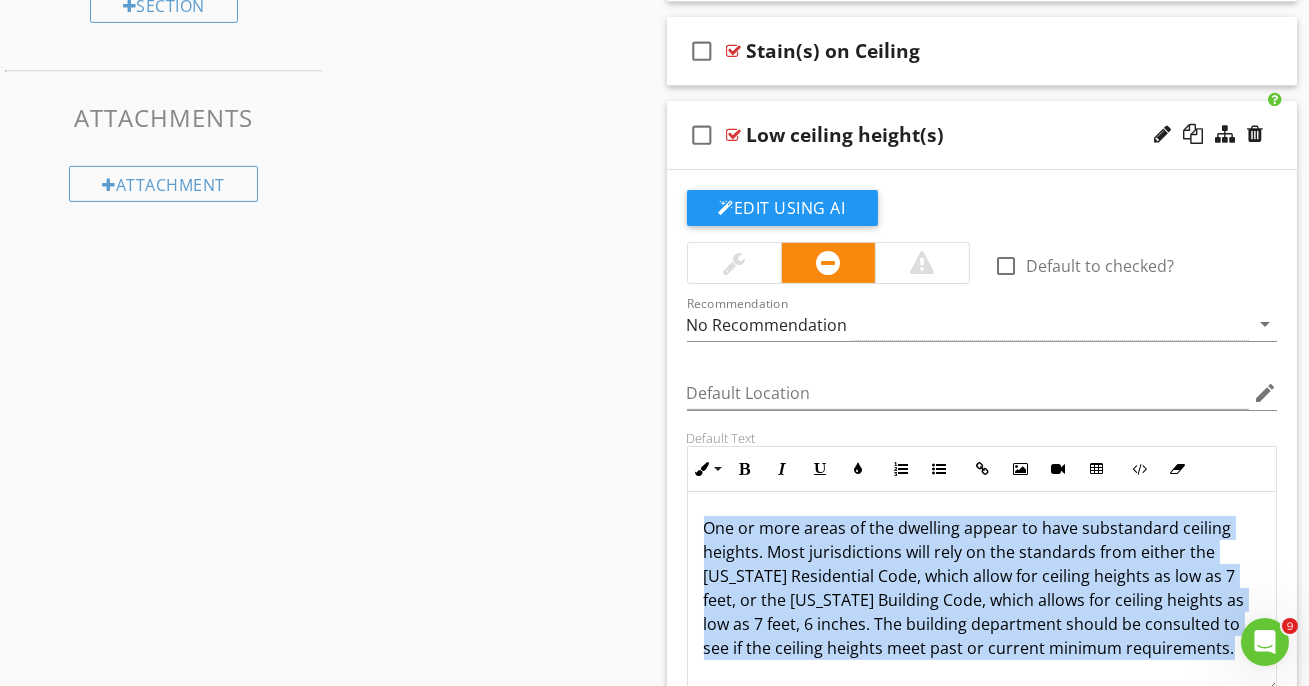 click on "One or more areas of the dwelling appear to have substandard ceiling heights. Most jurisdictions will rely on the standards from either the California Residential Code, which allow for ceiling heights as low as 7 feet, or the California Building Code, which allows for ceiling heights as low as 7 feet, 6 inches. The building department should be consulted to see if the ceiling heights meet past or current minimum requirements." at bounding box center [982, 588] 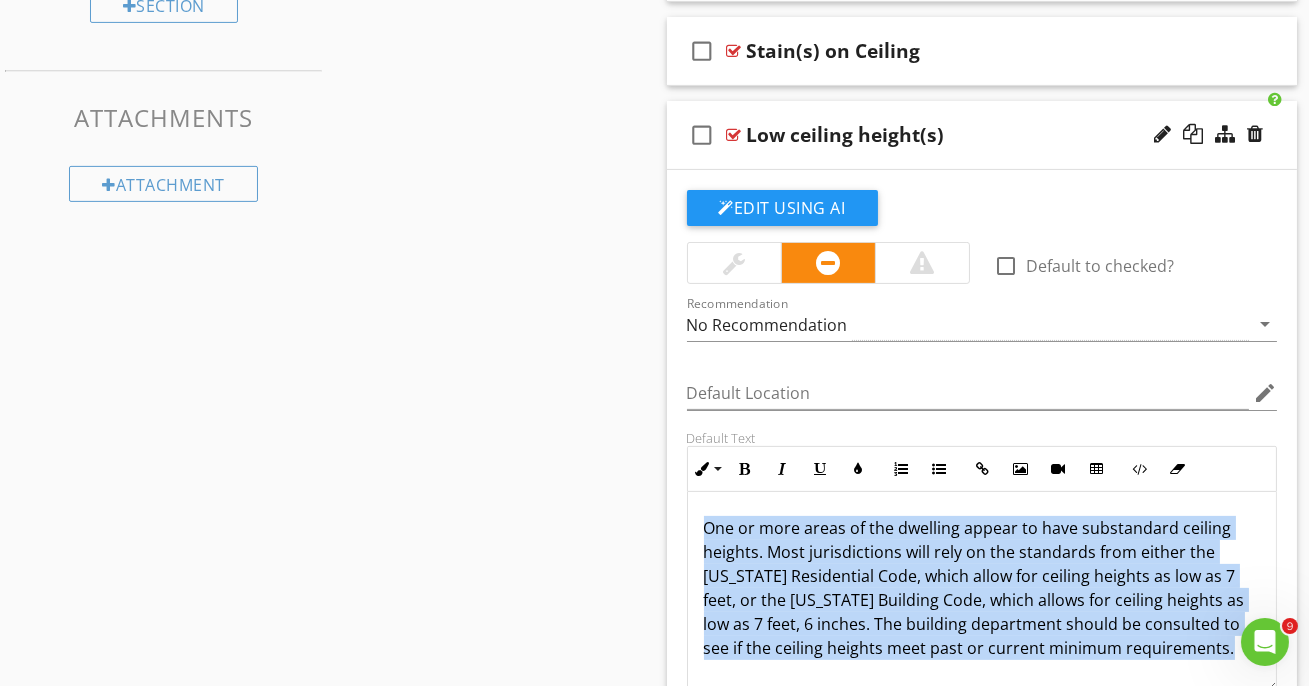 copy on "One or more areas of the dwelling appear to have substandard ceiling heights. Most jurisdictions will rely on the standards from either the California Residential Code, which allow for ceiling heights as low as 7 feet, or the California Building Code, which allows for ceiling heights as low as 7 feet, 6 inches. The building department should be consulted to see if the ceiling heights meet past or current minimum requirements." 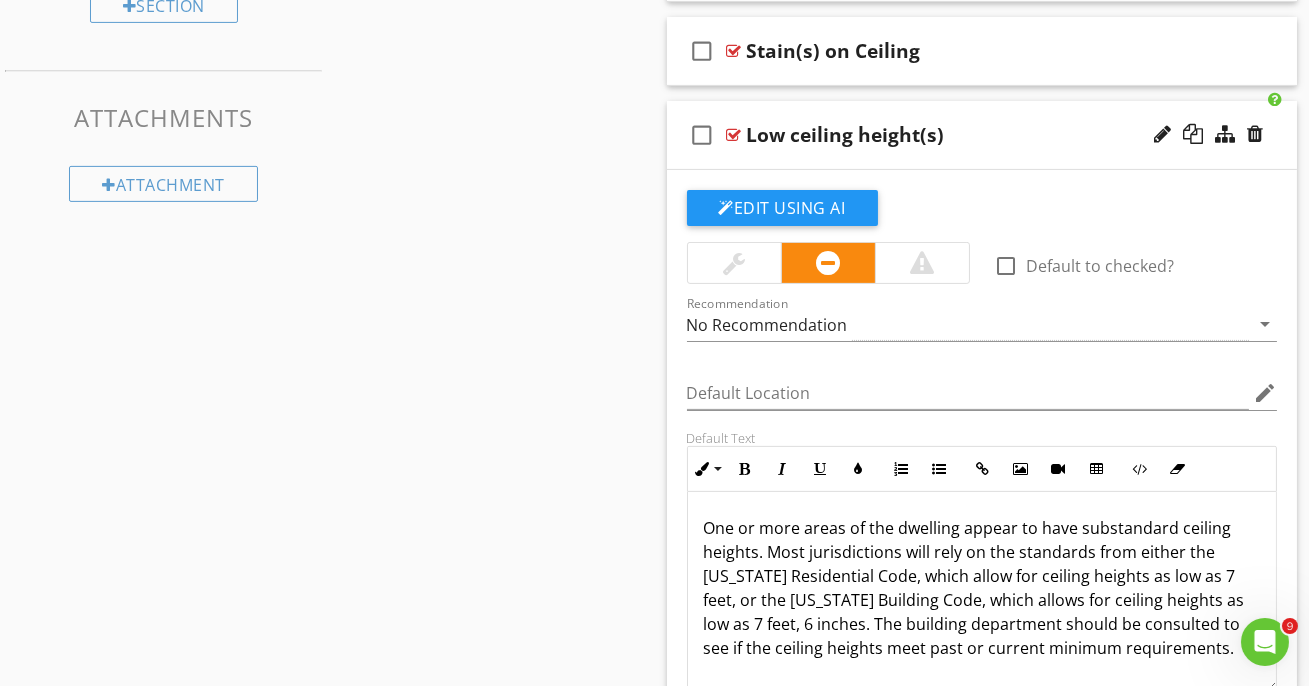 click on "Sections
Introduction           Exterior           Roof - Primary           Roof - Drainage Systems           Fireplace(s) / Chimney(s)           Electrical           Plumbing           Interior           Doors           Windows           Laundry Services           Attic           Garage           Built-in Appliances           Mechanical Systems           Foundation, Crawlspace, Basement & Structure           pool hot tub           Footer
Section
Attachments
Attachment
Items
General           Ceilings, Walls, and Floors           Floors           Walls           Ceilings           Steps, Stairways & Railings           Bathroom Shower           Countertops & Cabinets           Carbon monoxide detector            Smoke and CO no buttons
Item
Comments
New
Informational   check_box_outline_blank" at bounding box center (654, -48) 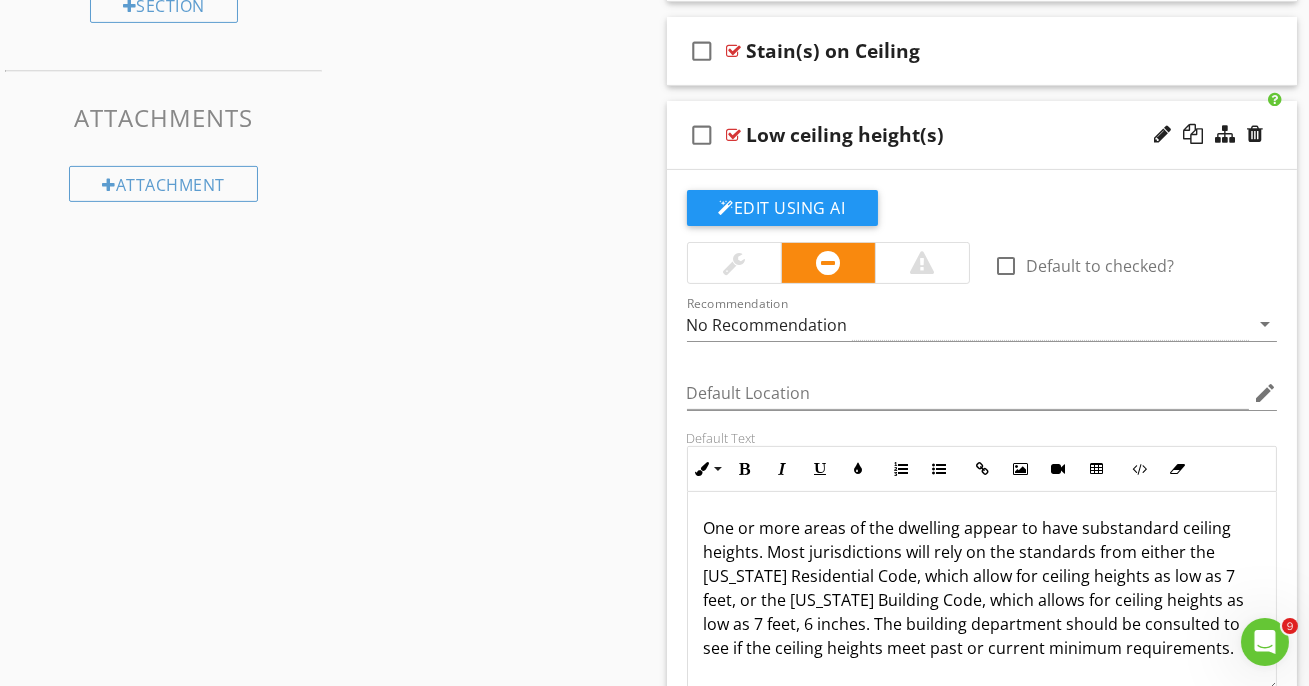 click at bounding box center (734, 135) 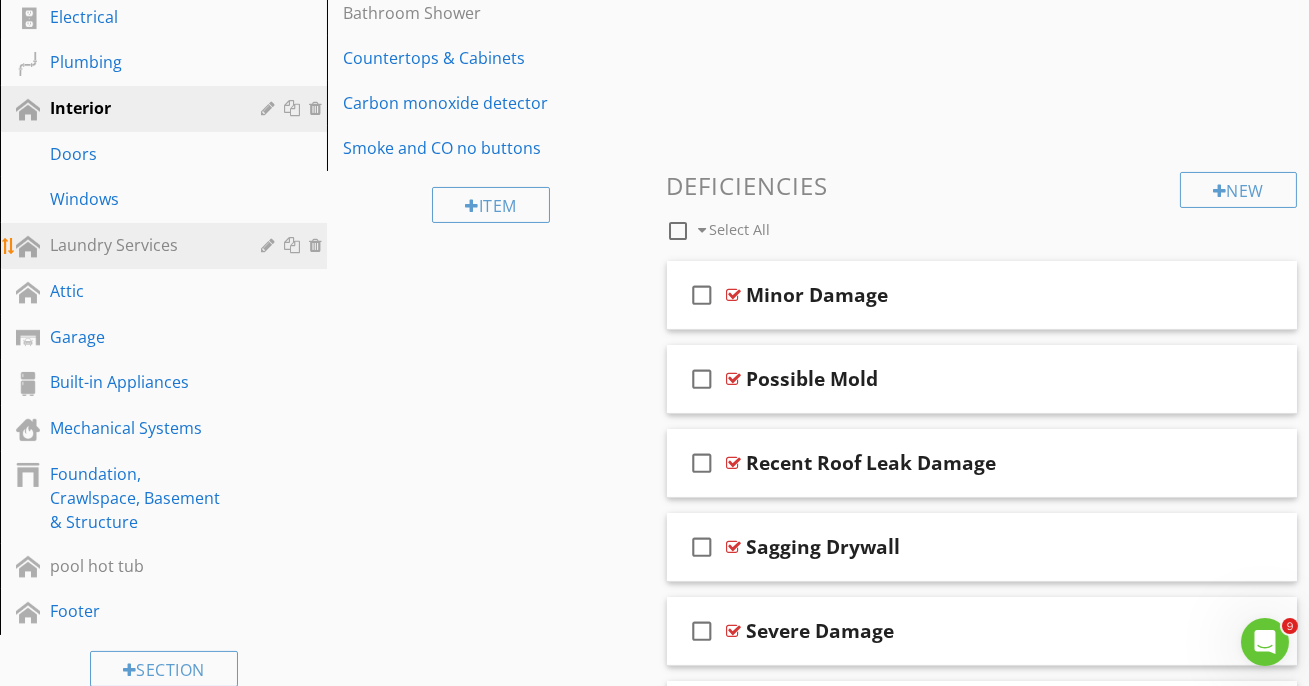 scroll, scrollTop: 663, scrollLeft: 0, axis: vertical 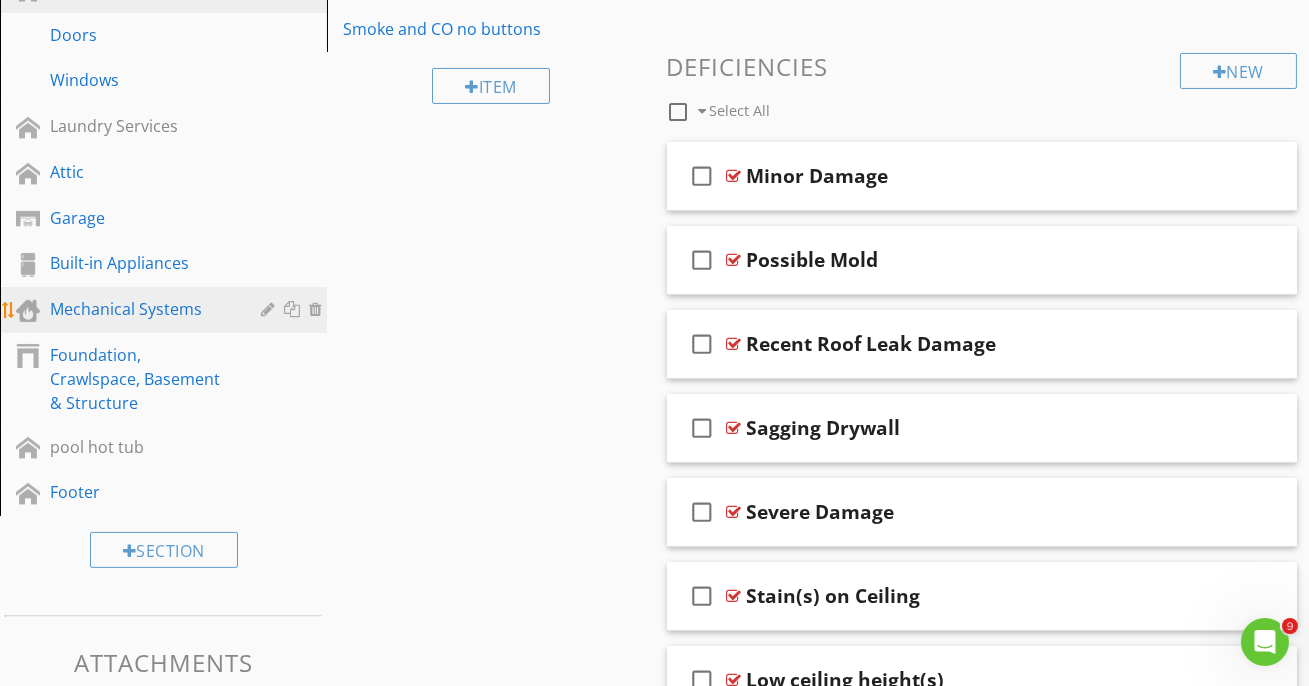 click on "Mechanical Systems" at bounding box center (141, 309) 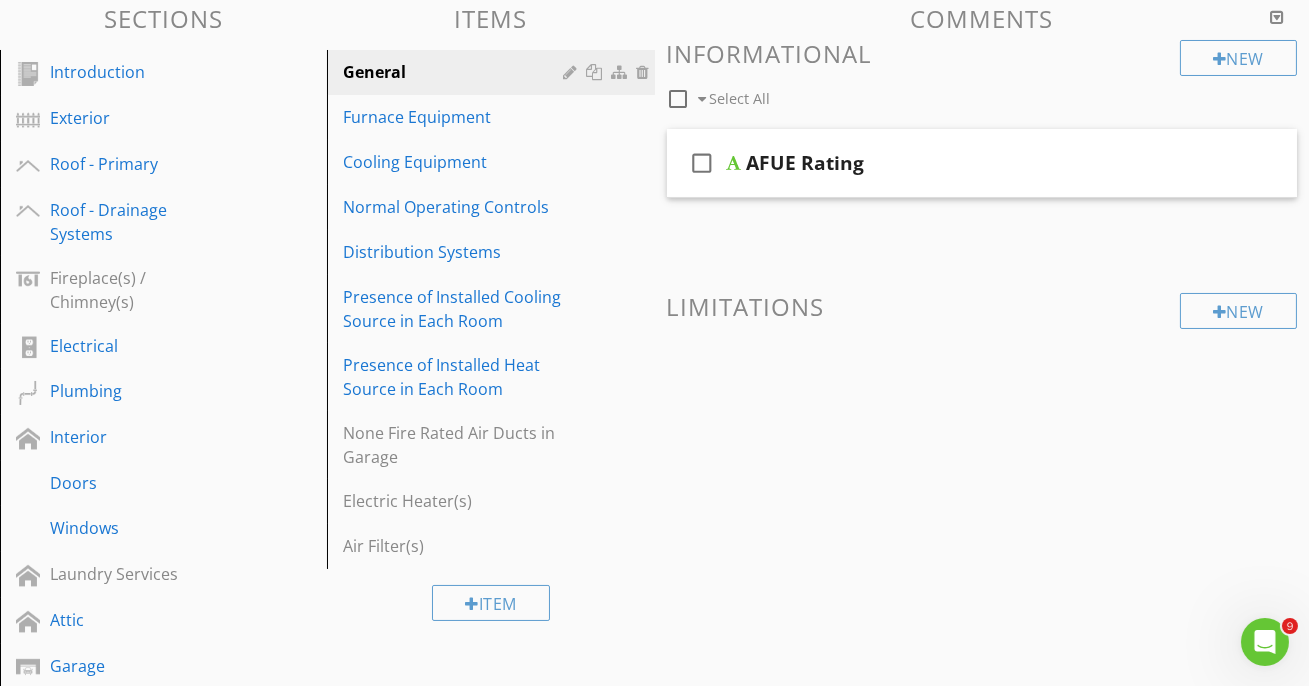scroll, scrollTop: 209, scrollLeft: 0, axis: vertical 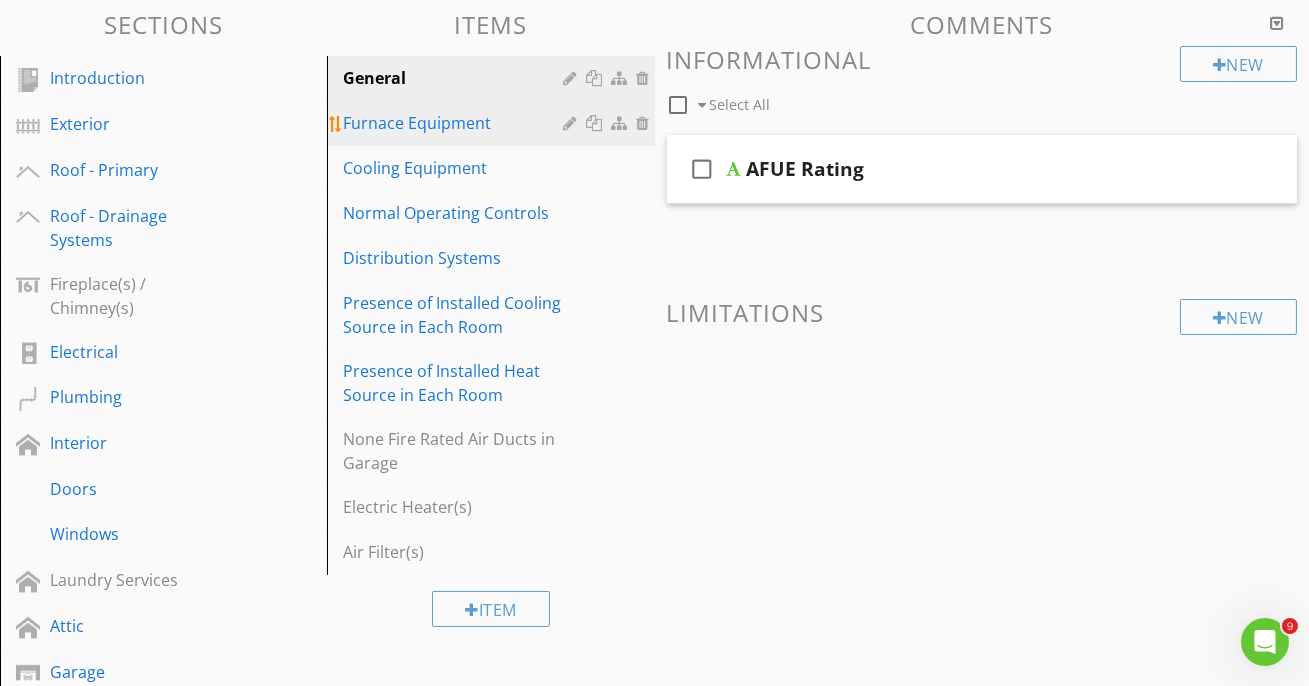 click on "Furnace Equipment" at bounding box center [456, 123] 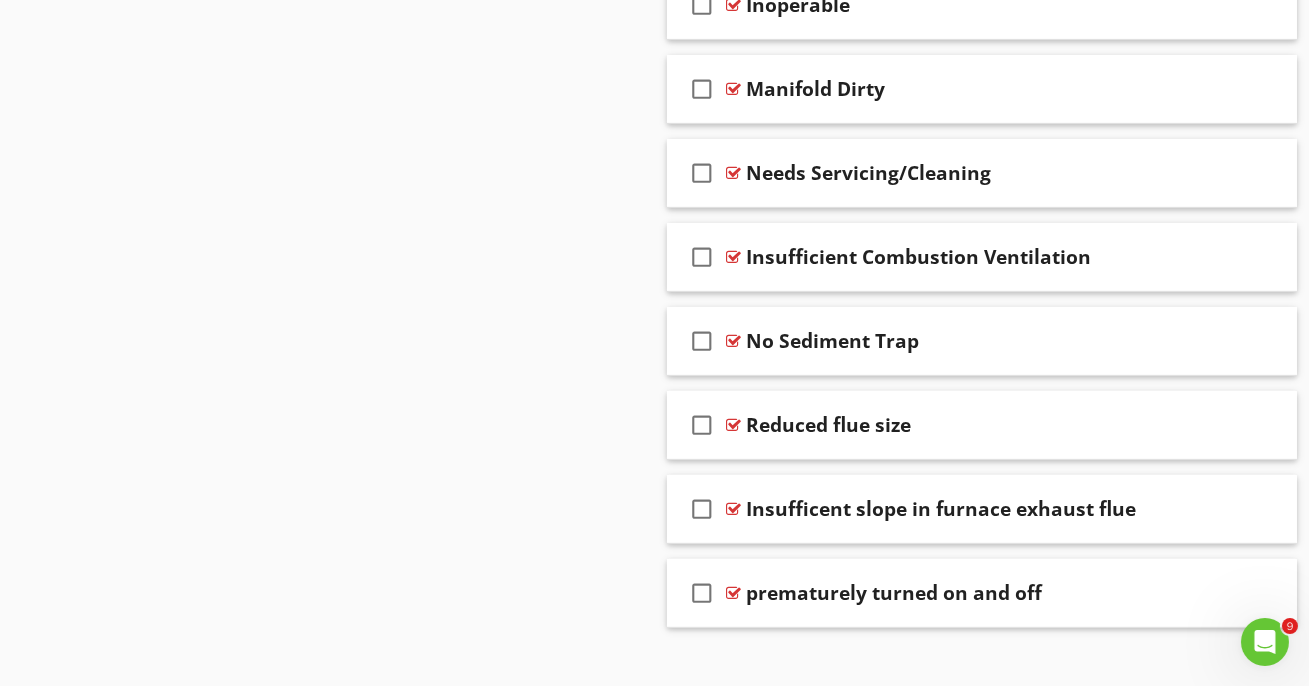 scroll, scrollTop: 1493, scrollLeft: 0, axis: vertical 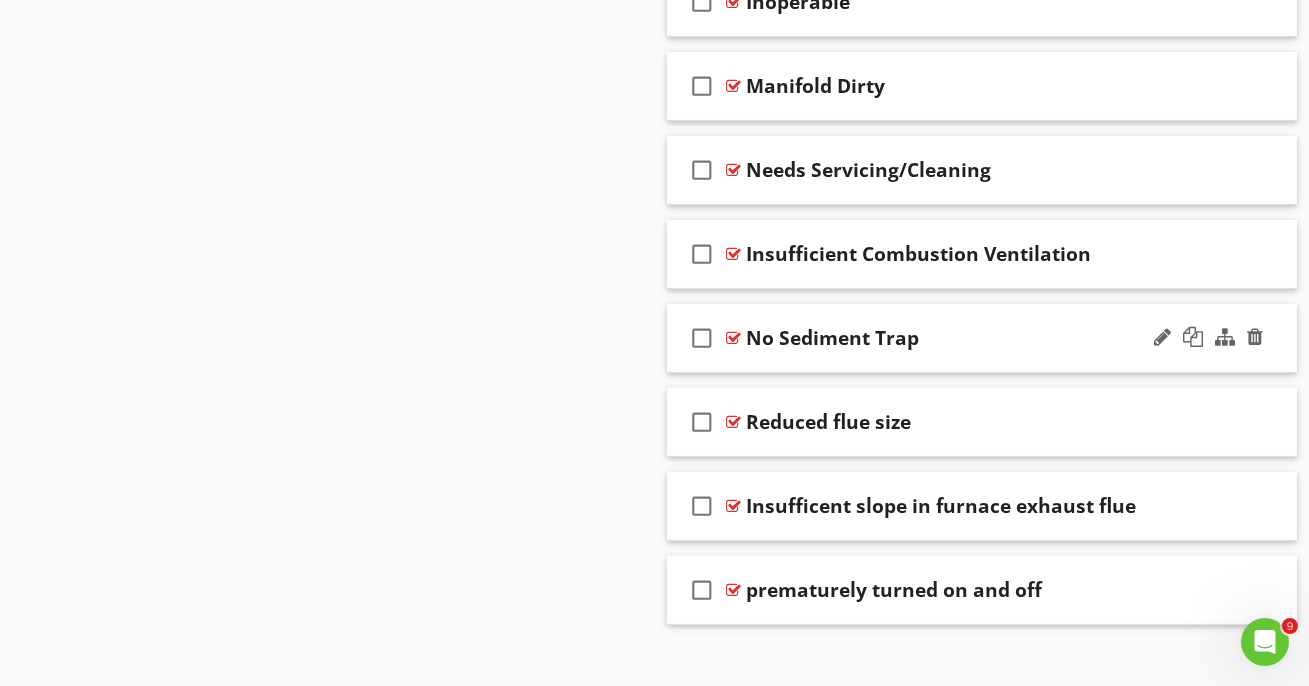 click at bounding box center (734, 338) 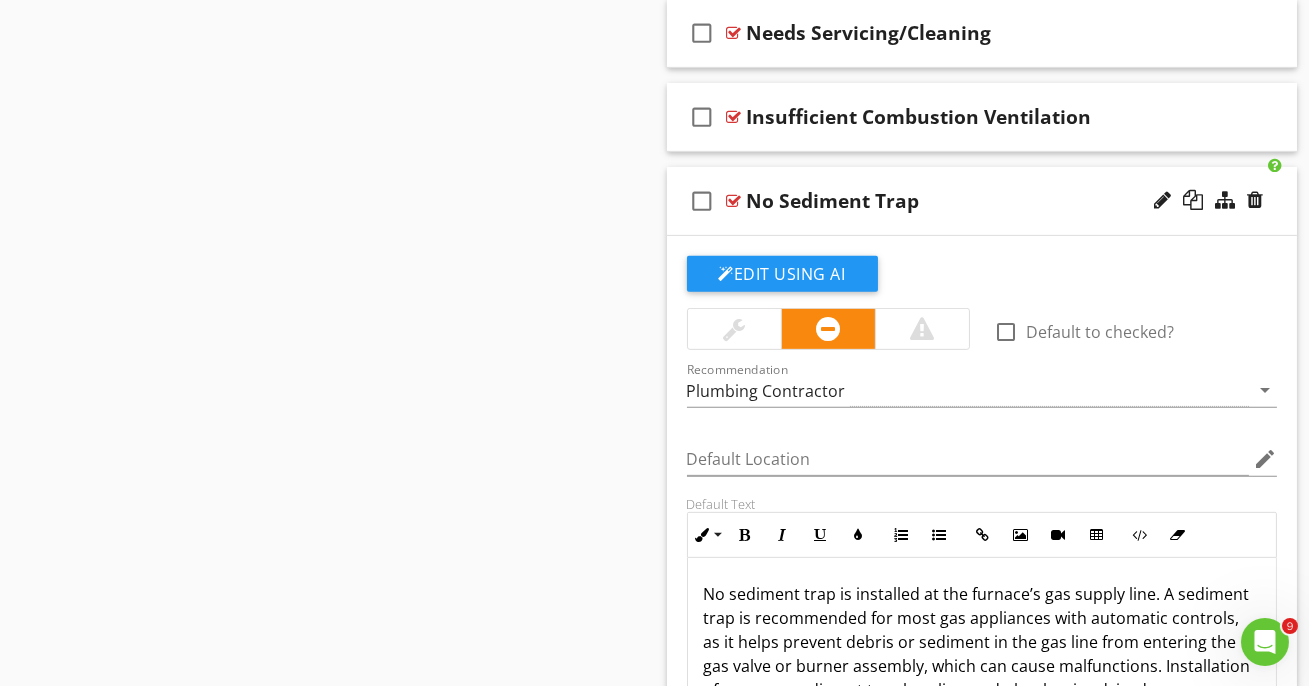 scroll, scrollTop: 1857, scrollLeft: 0, axis: vertical 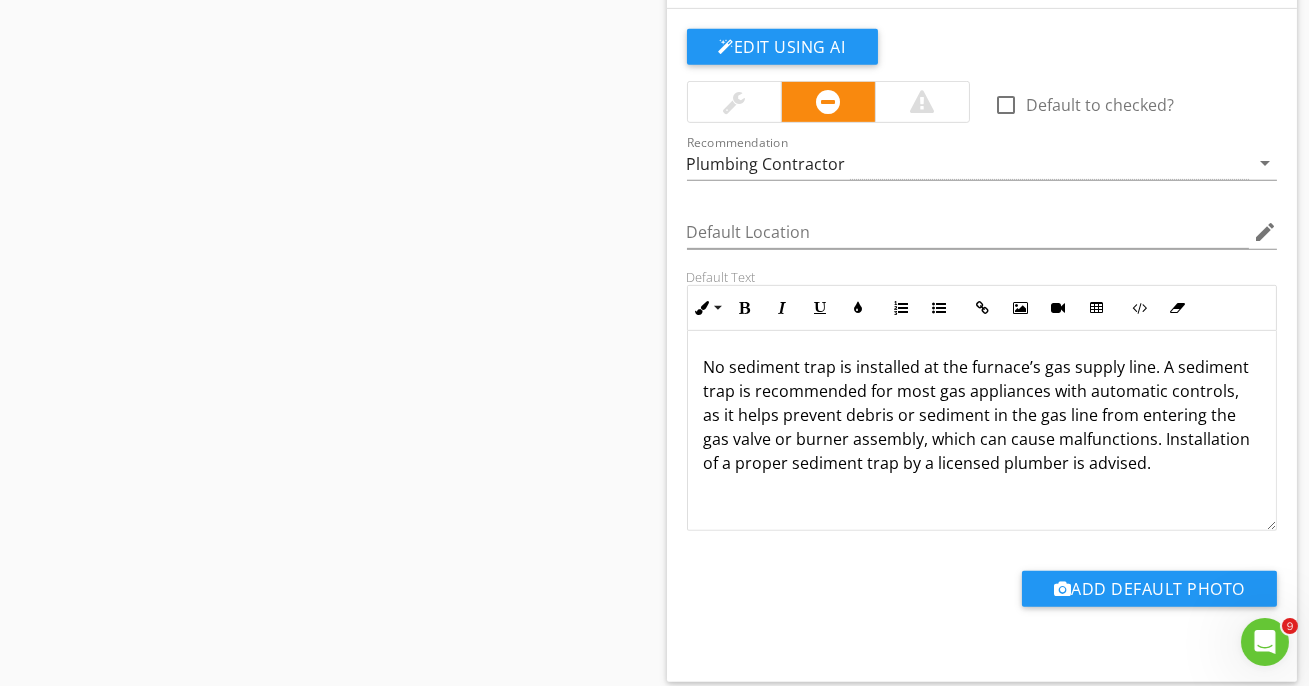 click on "No sediment trap is installed at the furnace’s gas supply line. A sediment trap is recommended for most gas appliances with automatic controls, as it helps prevent debris or sediment in the gas line from entering the gas valve or burner assembly, which can cause malfunctions. Installation of a proper sediment trap by a licensed plumber is advised." at bounding box center [982, 415] 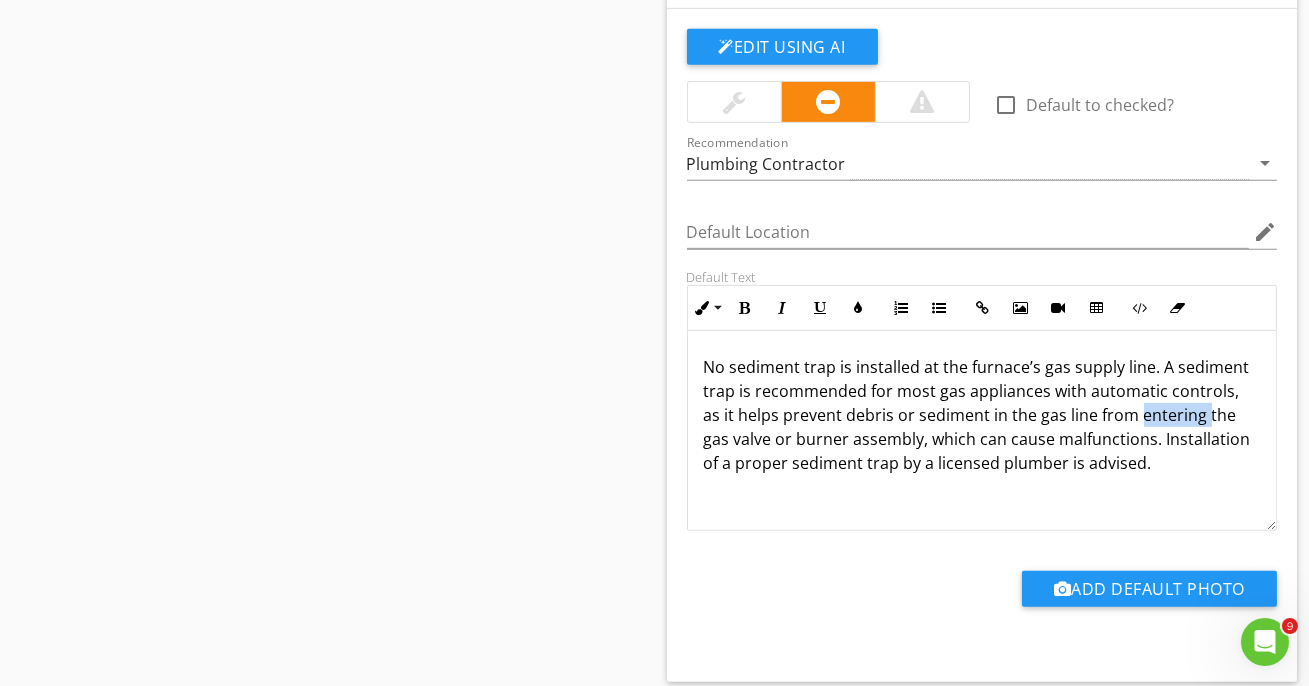 click on "No sediment trap is installed at the furnace’s gas supply line. A sediment trap is recommended for most gas appliances with automatic controls, as it helps prevent debris or sediment in the gas line from entering the gas valve or burner assembly, which can cause malfunctions. Installation of a proper sediment trap by a licensed plumber is advised." at bounding box center [982, 415] 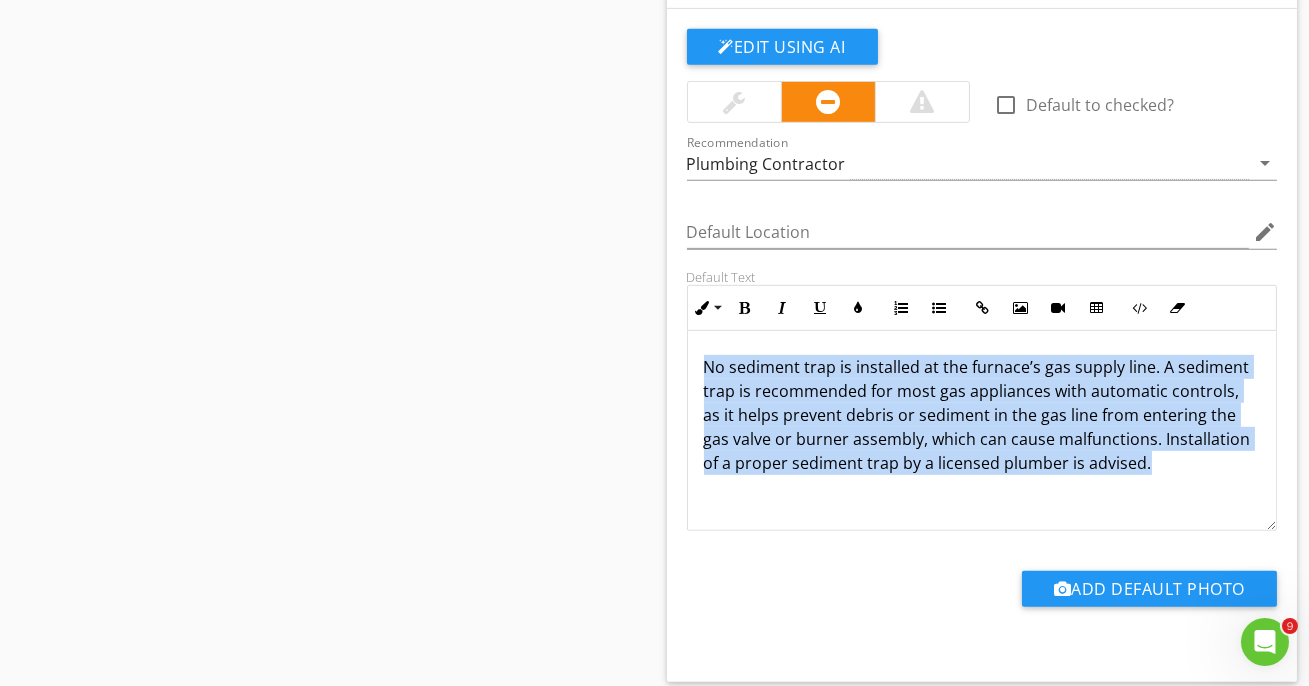click on "No sediment trap is installed at the furnace’s gas supply line. A sediment trap is recommended for most gas appliances with automatic controls, as it helps prevent debris or sediment in the gas line from entering the gas valve or burner assembly, which can cause malfunctions. Installation of a proper sediment trap by a licensed plumber is advised." at bounding box center (982, 415) 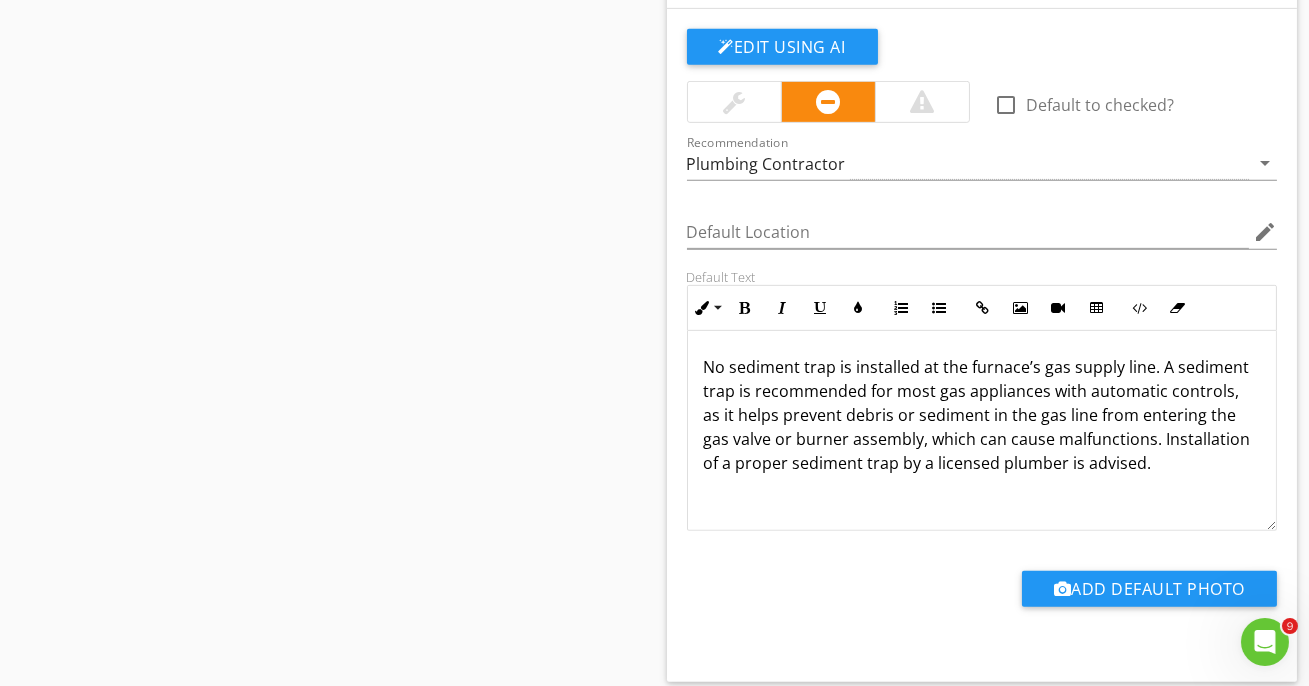 click at bounding box center (982, 263) 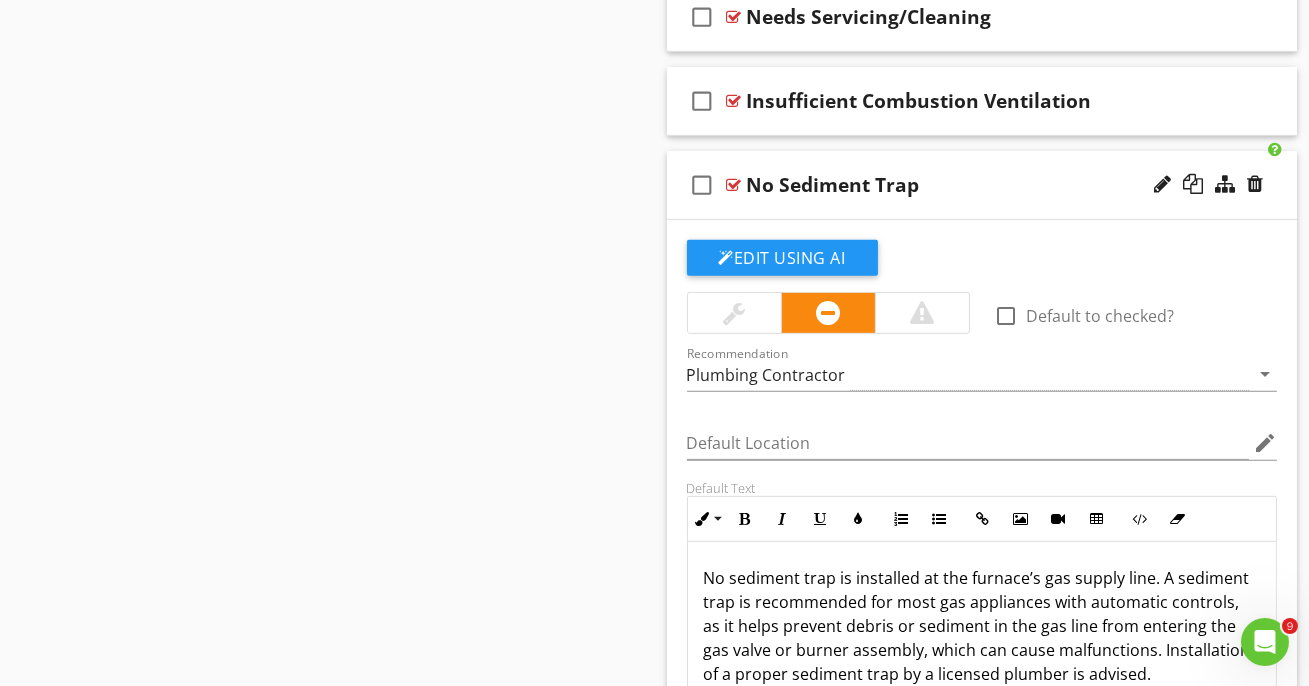 scroll, scrollTop: 1584, scrollLeft: 0, axis: vertical 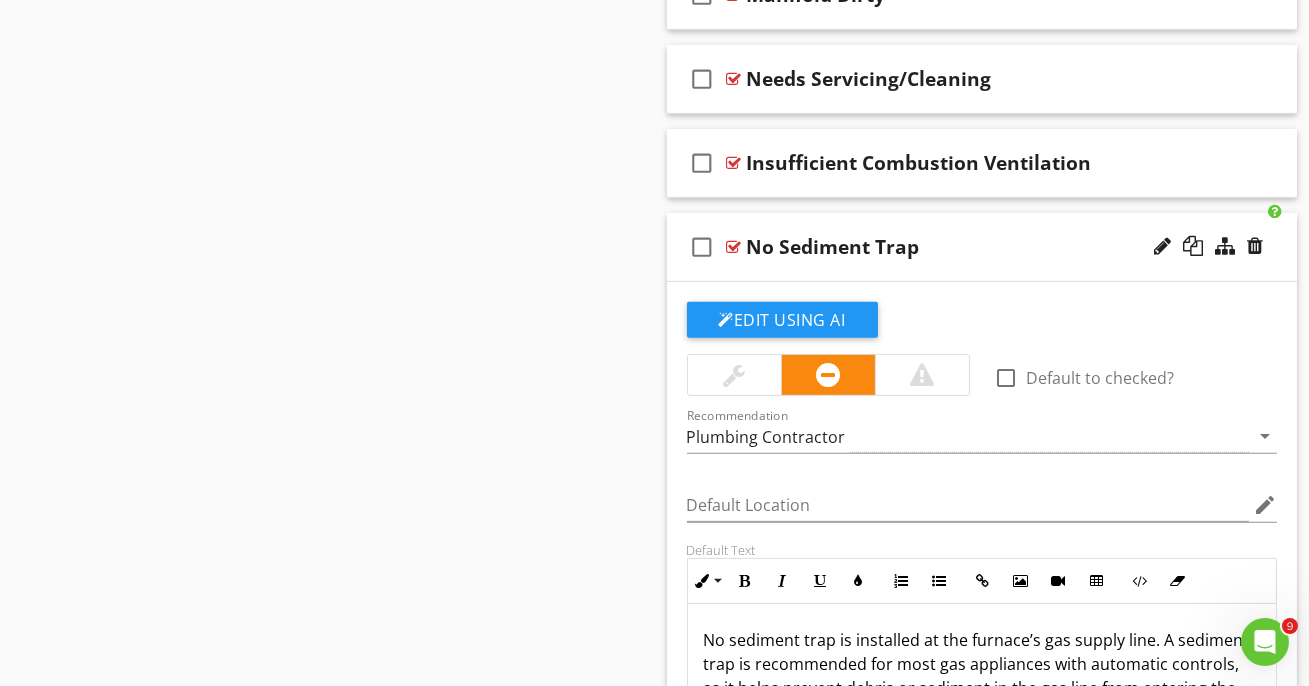 click at bounding box center [734, 247] 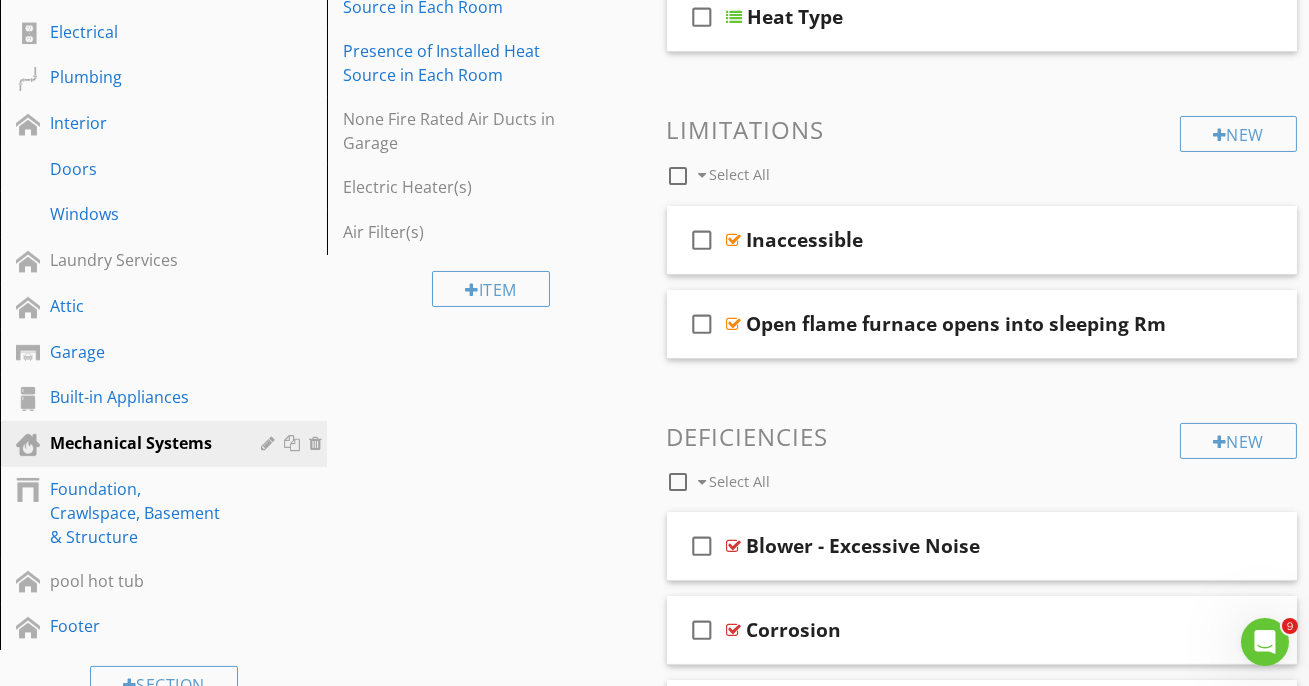 scroll, scrollTop: 493, scrollLeft: 0, axis: vertical 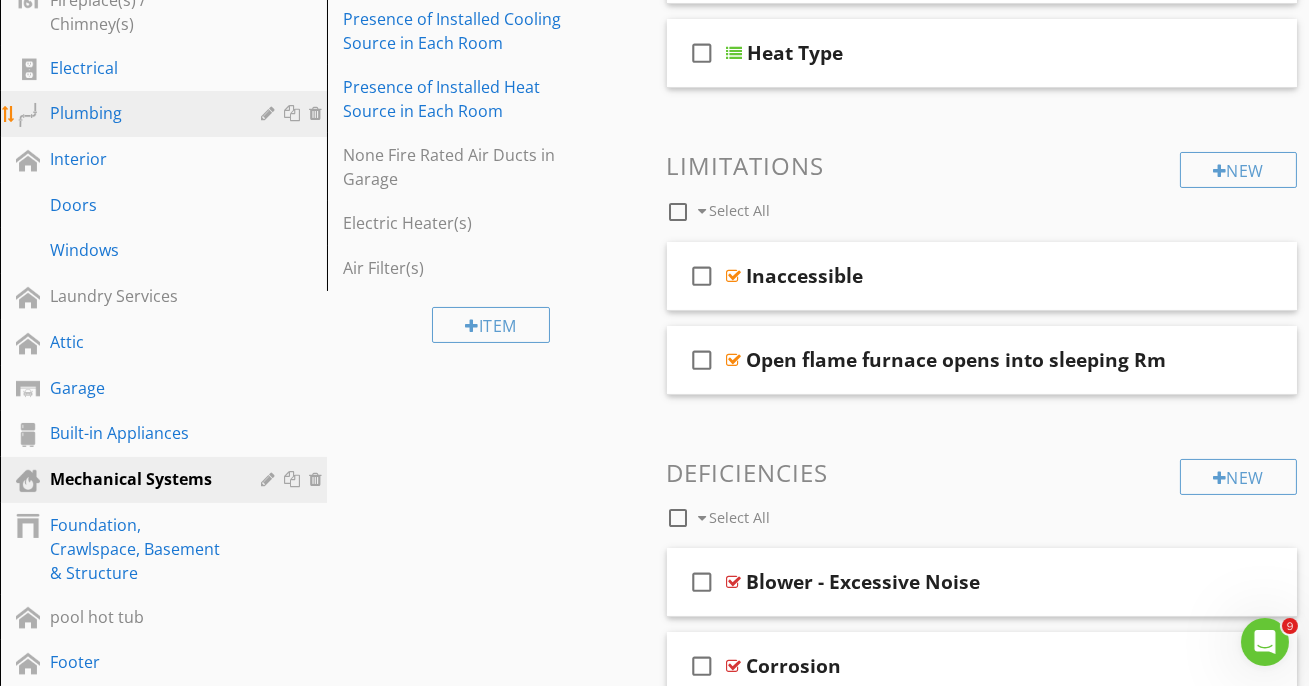 drag, startPoint x: 175, startPoint y: 97, endPoint x: 202, endPoint y: 106, distance: 28.460499 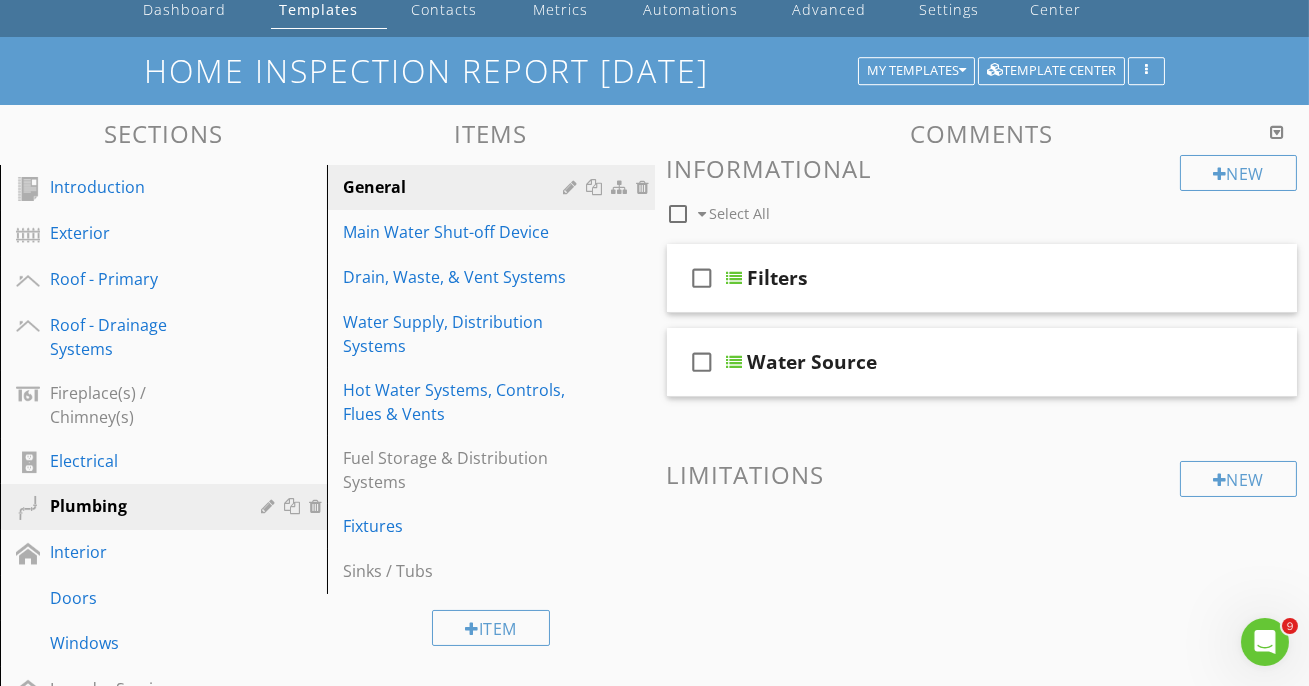 scroll, scrollTop: 39, scrollLeft: 0, axis: vertical 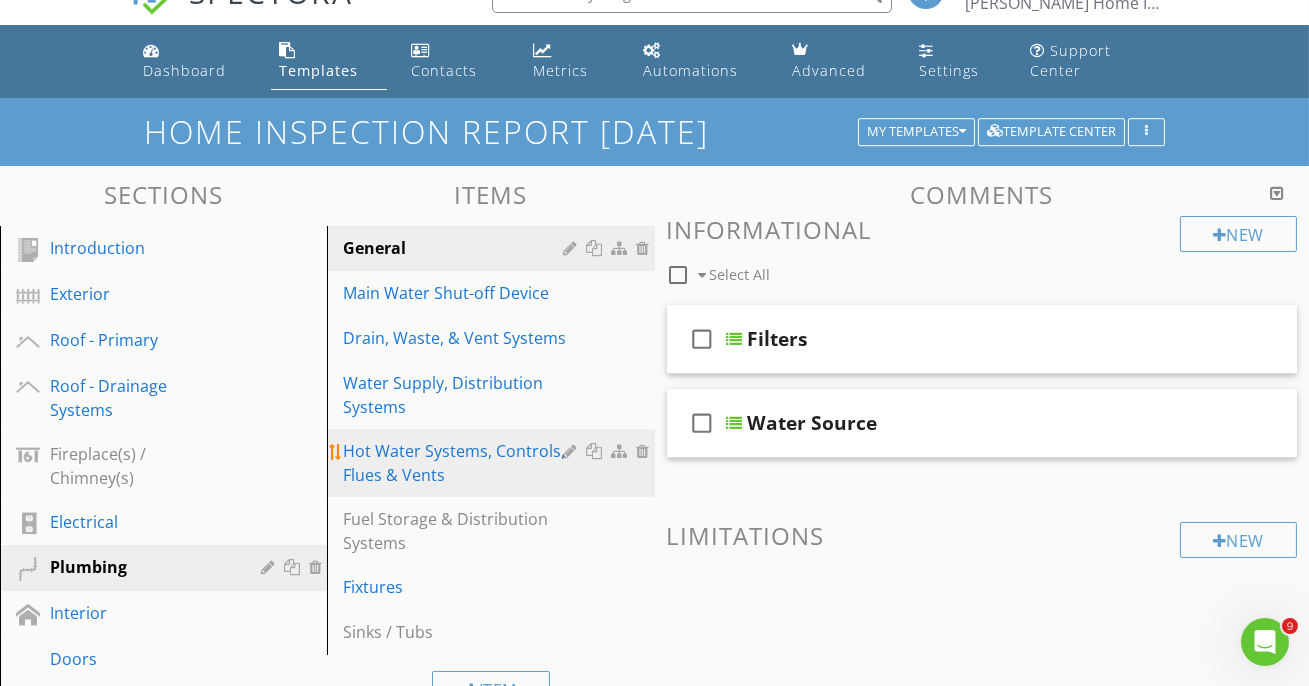 click on "Hot Water Systems, Controls, Flues & Vents" at bounding box center (456, 463) 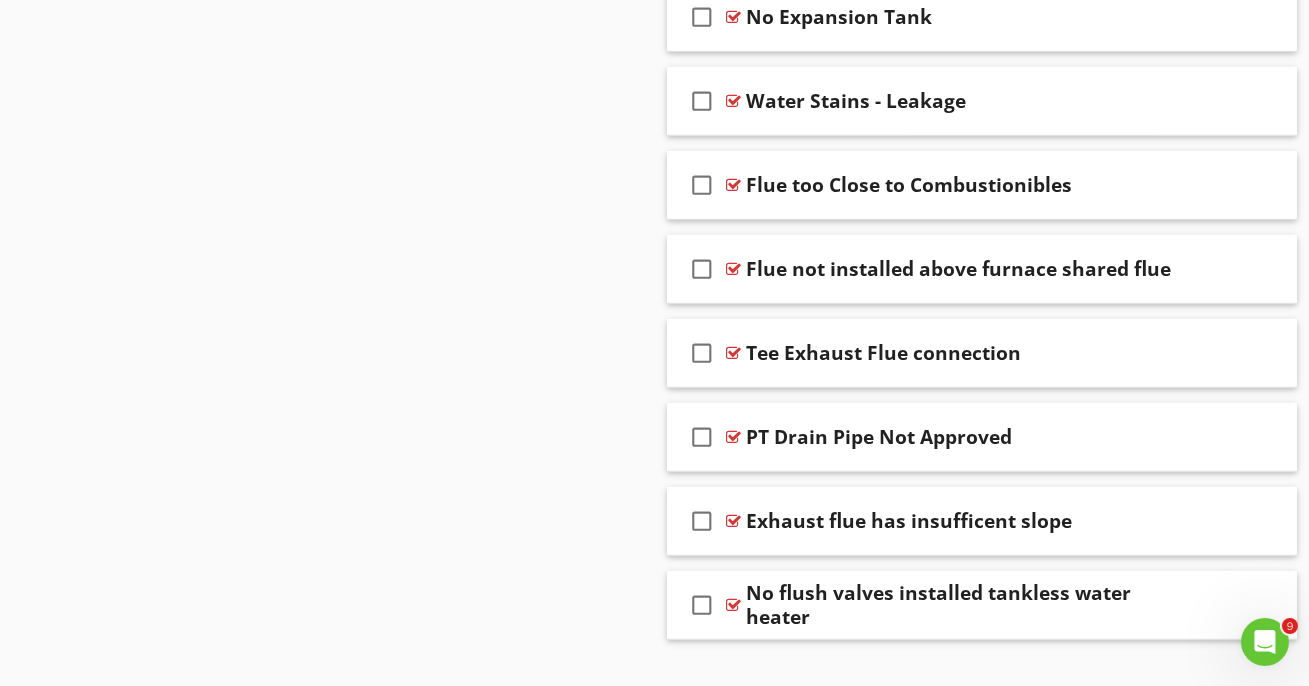 scroll, scrollTop: 2080, scrollLeft: 0, axis: vertical 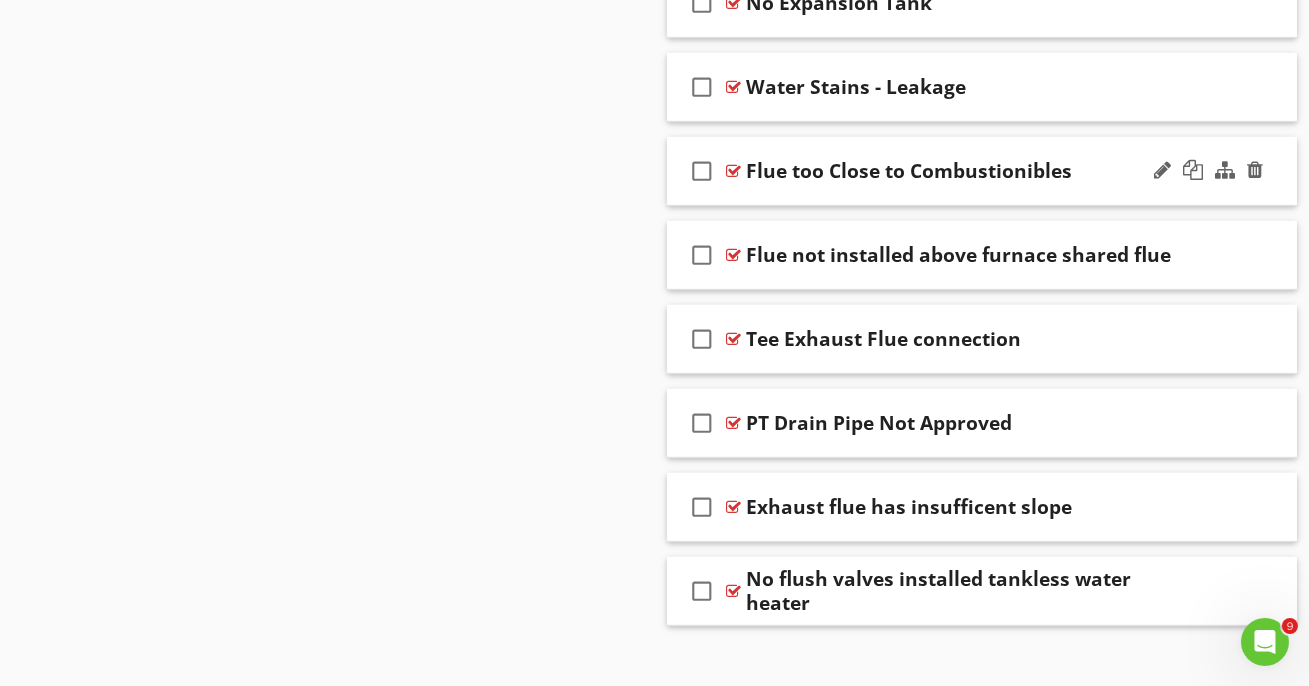 click at bounding box center [734, 171] 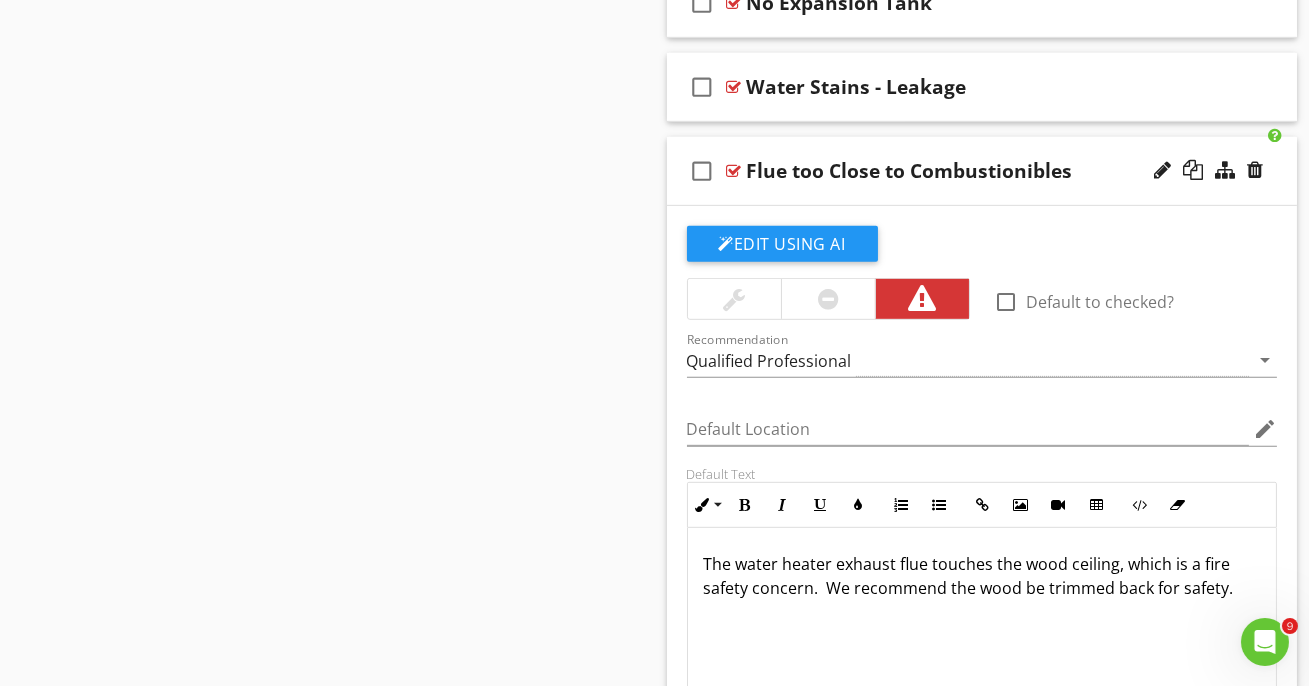 click on "The water heater exhaust flue touches the wood ceiling, which is a fire safety concern.  We recommend the wood be trimmed back for safety." at bounding box center (982, 576) 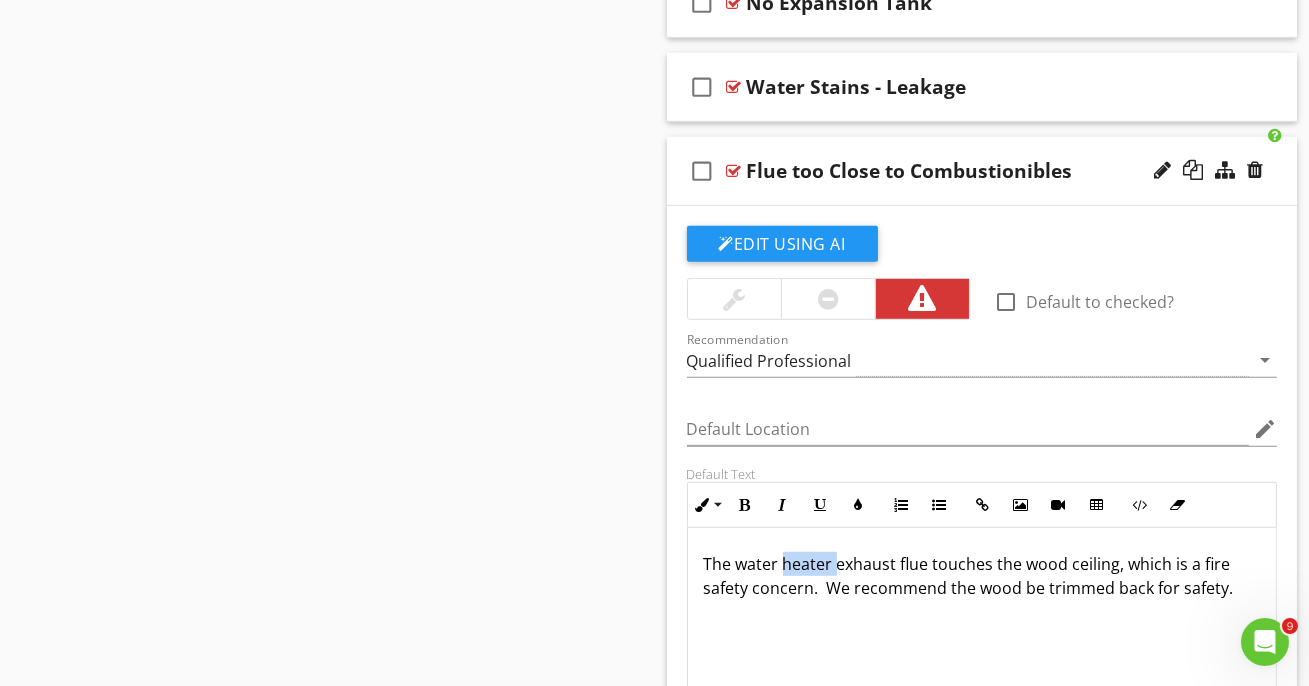 click on "The water heater exhaust flue touches the wood ceiling, which is a fire safety concern.  We recommend the wood be trimmed back for safety." at bounding box center [982, 576] 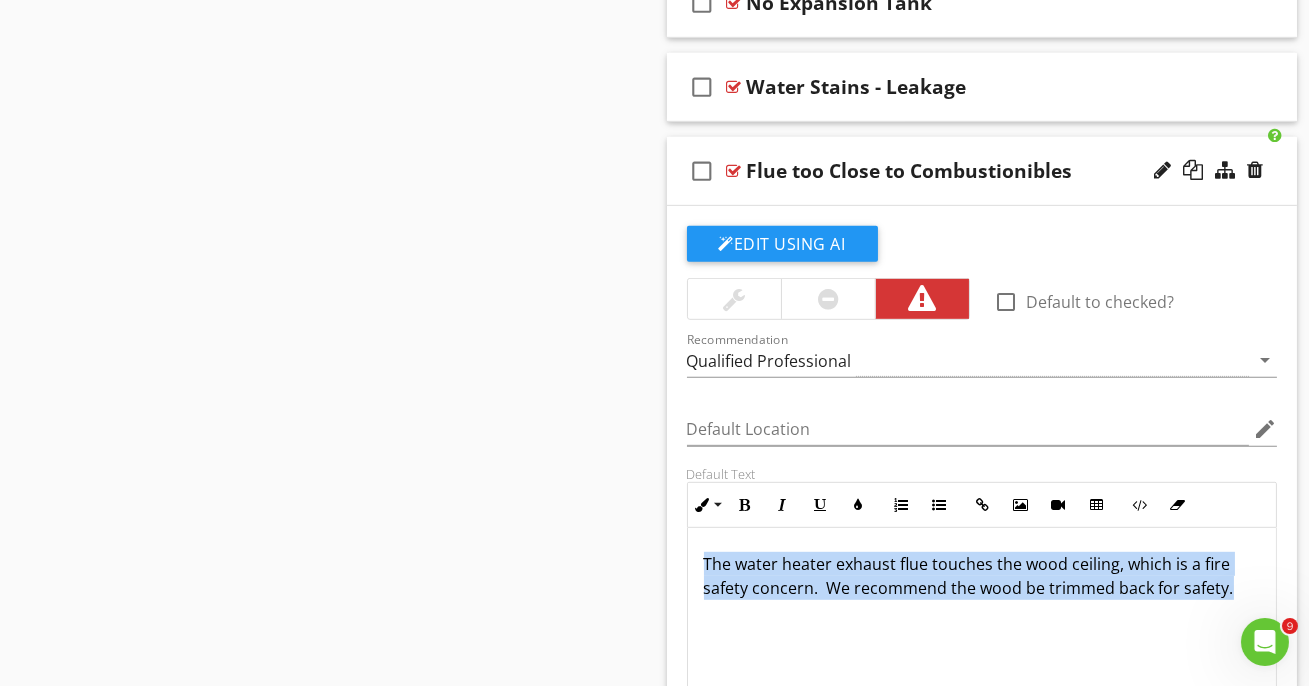 click on "The water heater exhaust flue touches the wood ceiling, which is a fire safety concern.  We recommend the wood be trimmed back for safety." at bounding box center [982, 576] 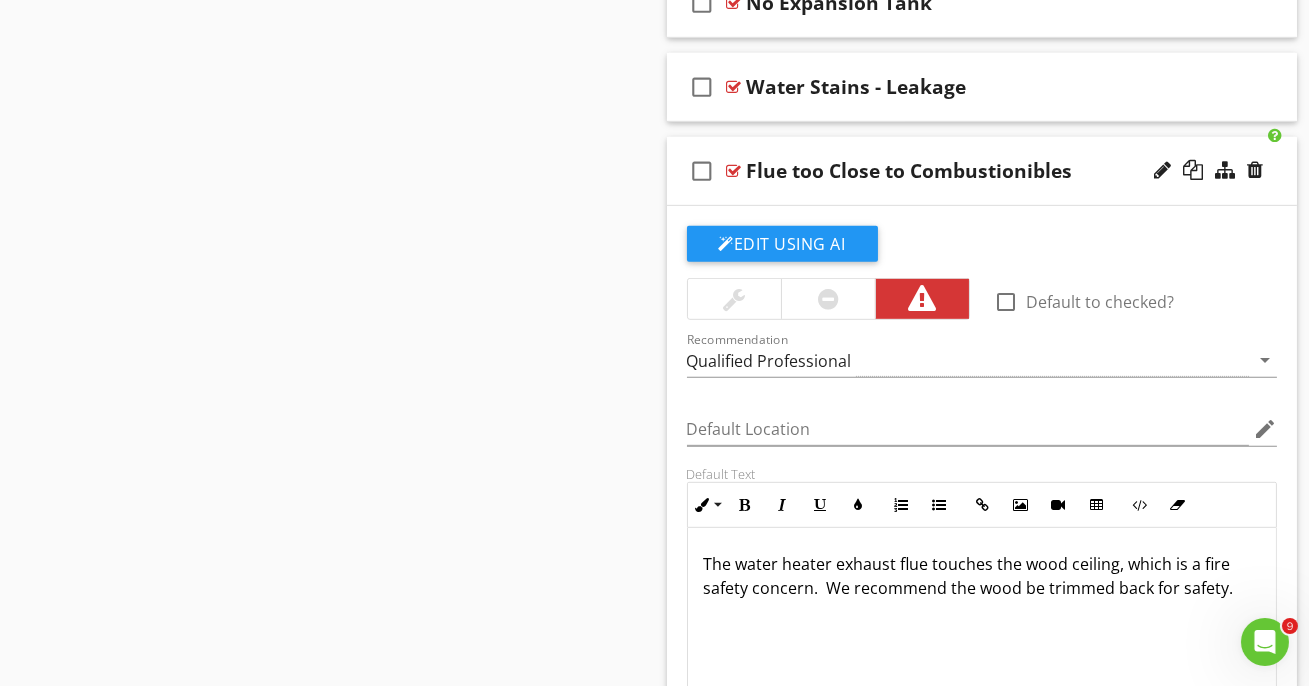 click at bounding box center (734, 171) 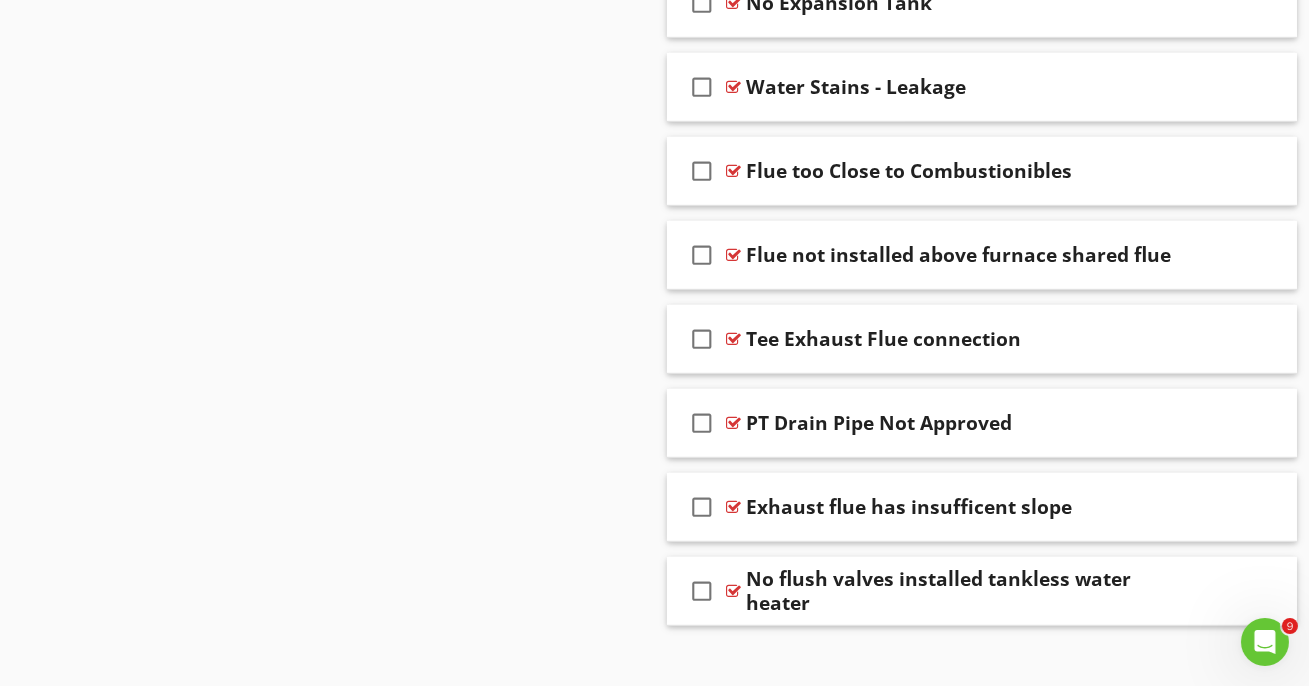 click on "Sections
Introduction           Exterior           Roof - Primary           Roof - Drainage Systems           Fireplace(s) / Chimney(s)           Electrical           Plumbing           Interior           Doors           Windows           Laundry Services           Attic           Garage           Built-in Appliances           Mechanical Systems           Foundation, Crawlspace, Basement & Structure           pool hot tub           Footer
Section
Attachments
Attachment
Items
General           Main Water Shut-off Device           Drain, Waste, & Vent Systems           Water Supply, Distribution Systems            Hot Water Systems, Controls, Flues & Vents           Fuel Storage & Distribution Systems           Fixtures           Sinks / Tubs
Item
Comments
New
Informational       Select All" at bounding box center [654, -592] 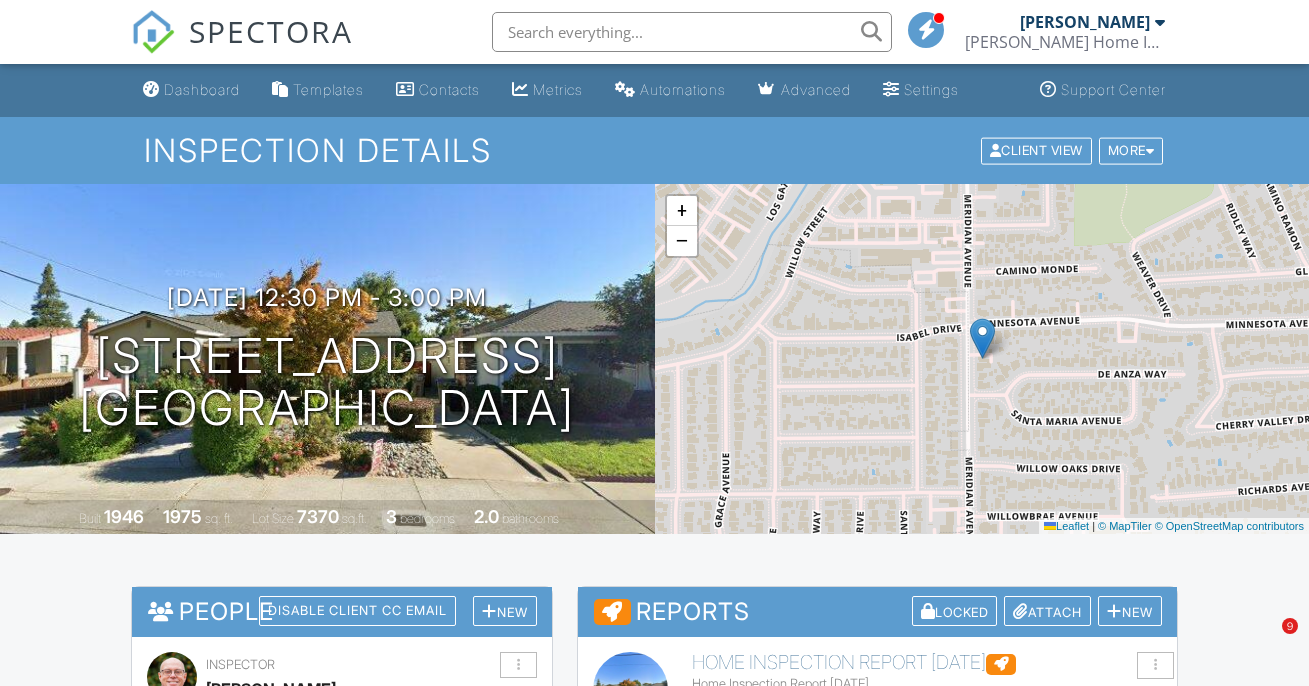 scroll, scrollTop: 0, scrollLeft: 0, axis: both 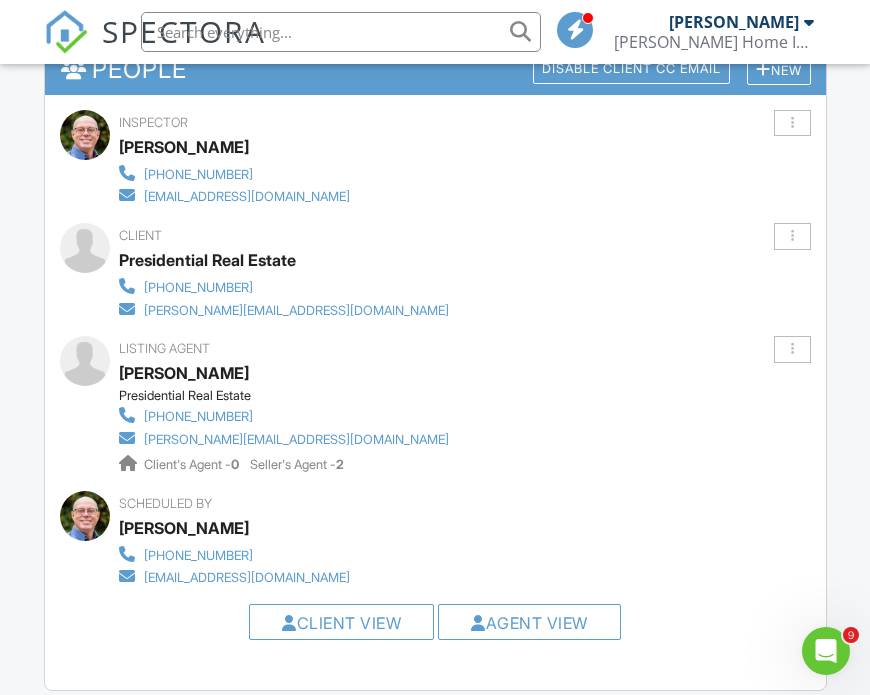 click on "[PHONE_NUMBER]" at bounding box center (284, 286) 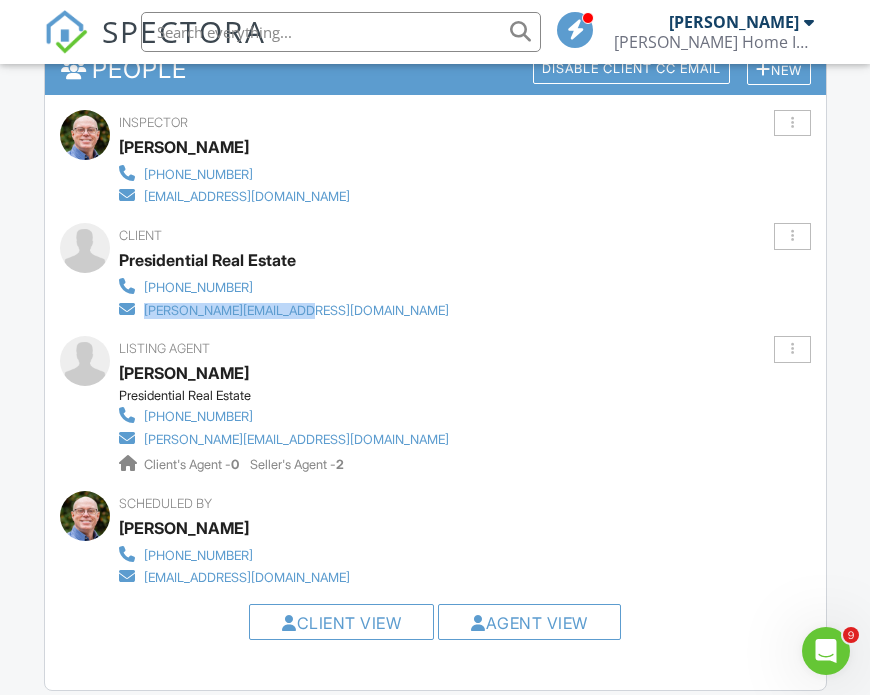drag, startPoint x: 300, startPoint y: 301, endPoint x: 144, endPoint y: 307, distance: 156.11534 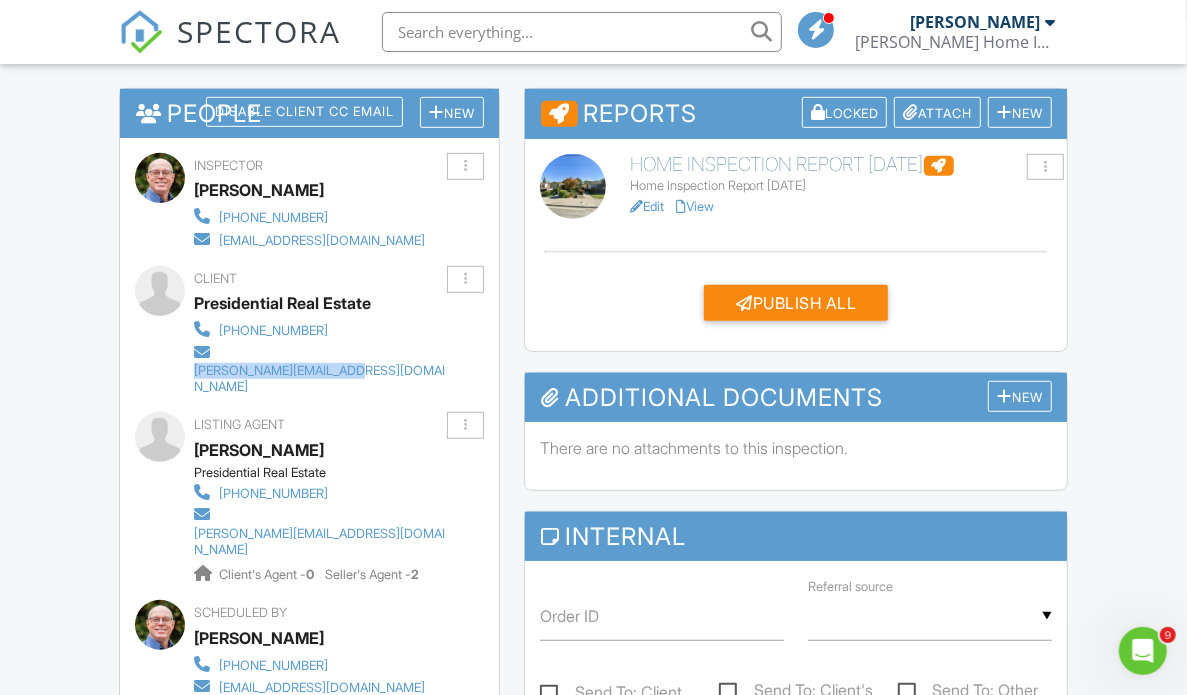 scroll, scrollTop: 0, scrollLeft: 0, axis: both 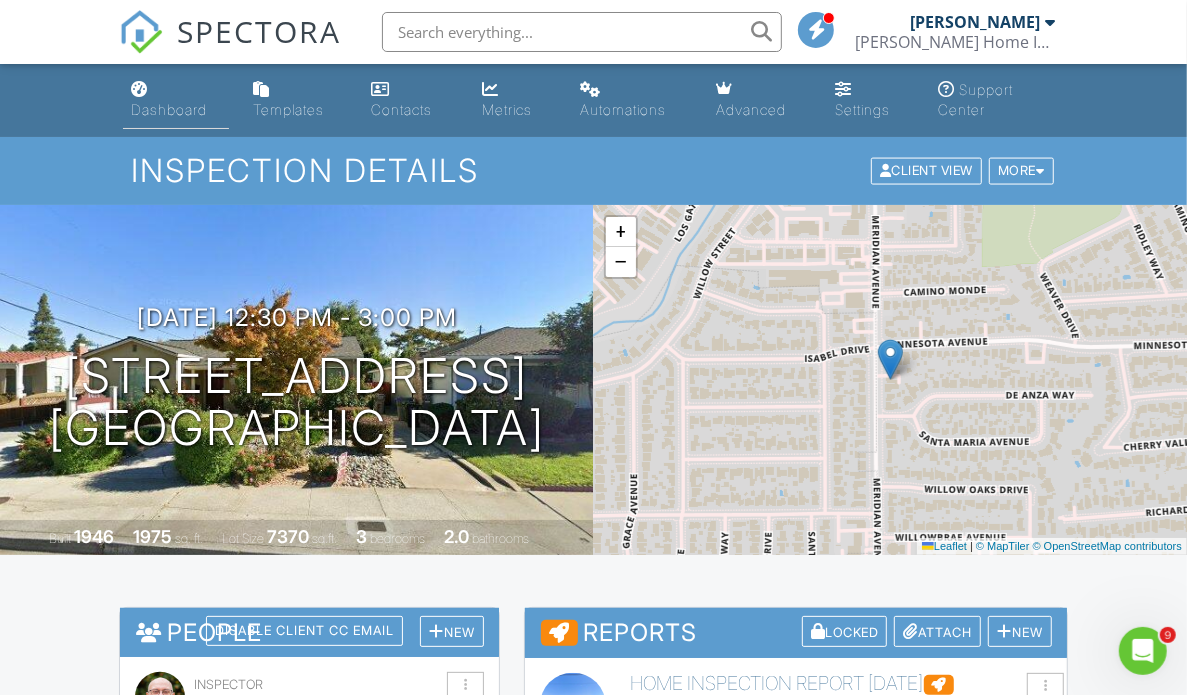 click on "Dashboard" at bounding box center [169, 109] 